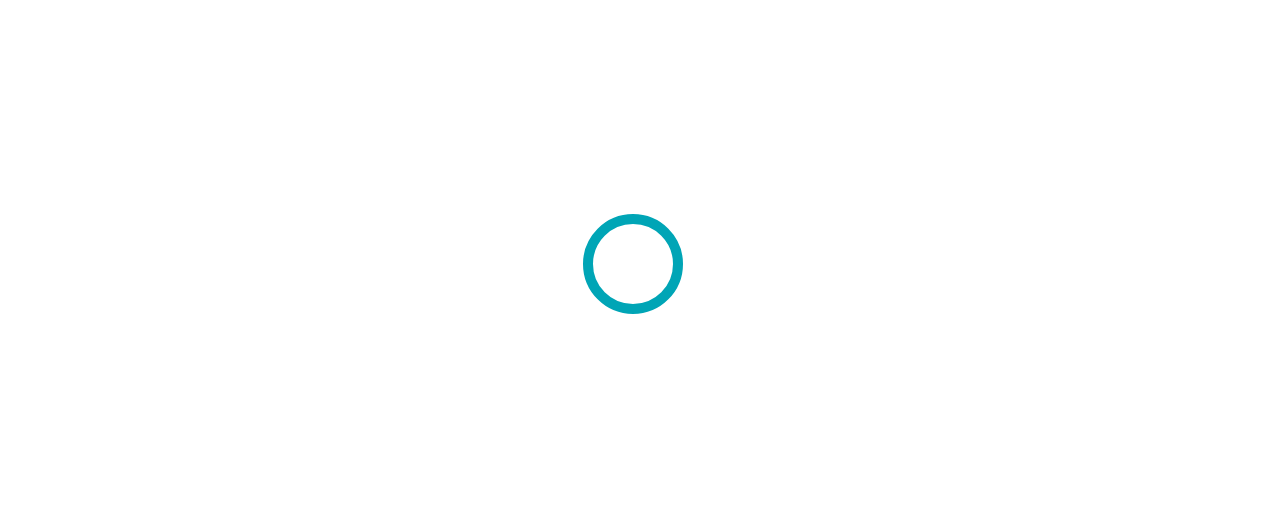 scroll, scrollTop: 0, scrollLeft: 0, axis: both 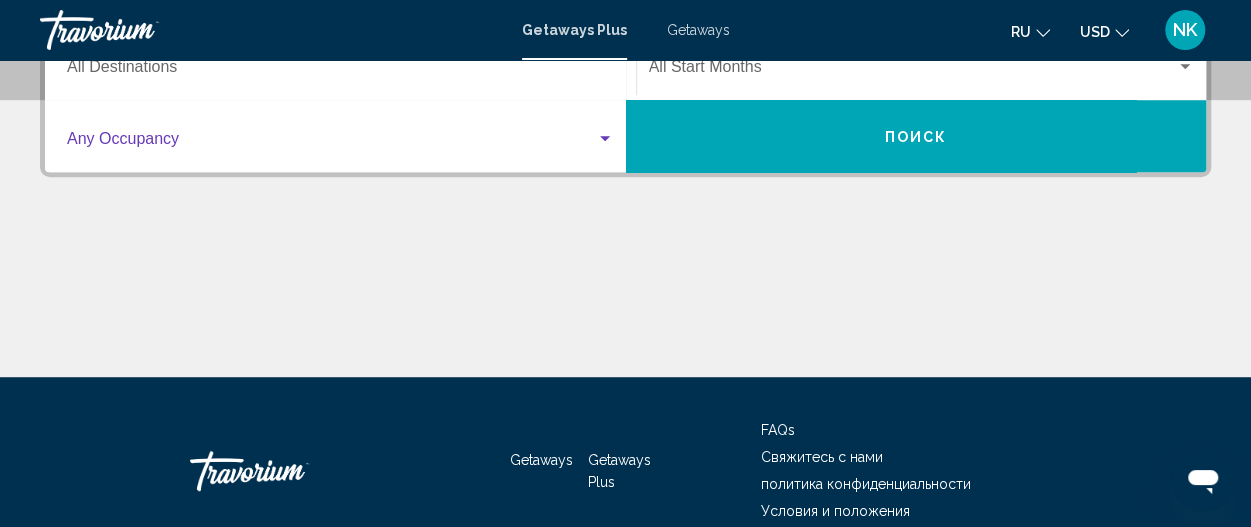 click at bounding box center (605, 138) 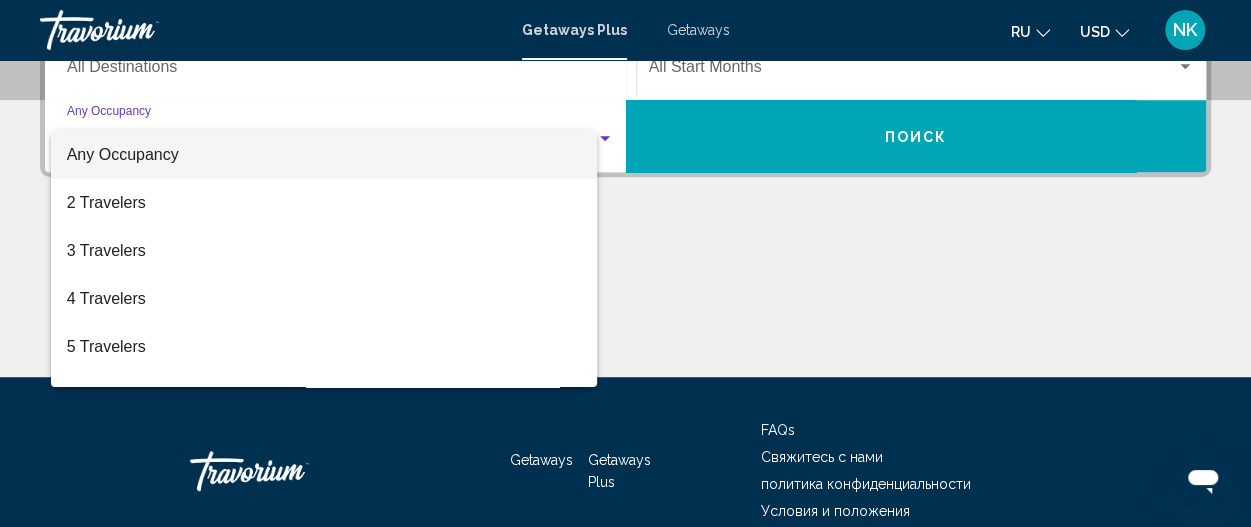scroll, scrollTop: 458, scrollLeft: 0, axis: vertical 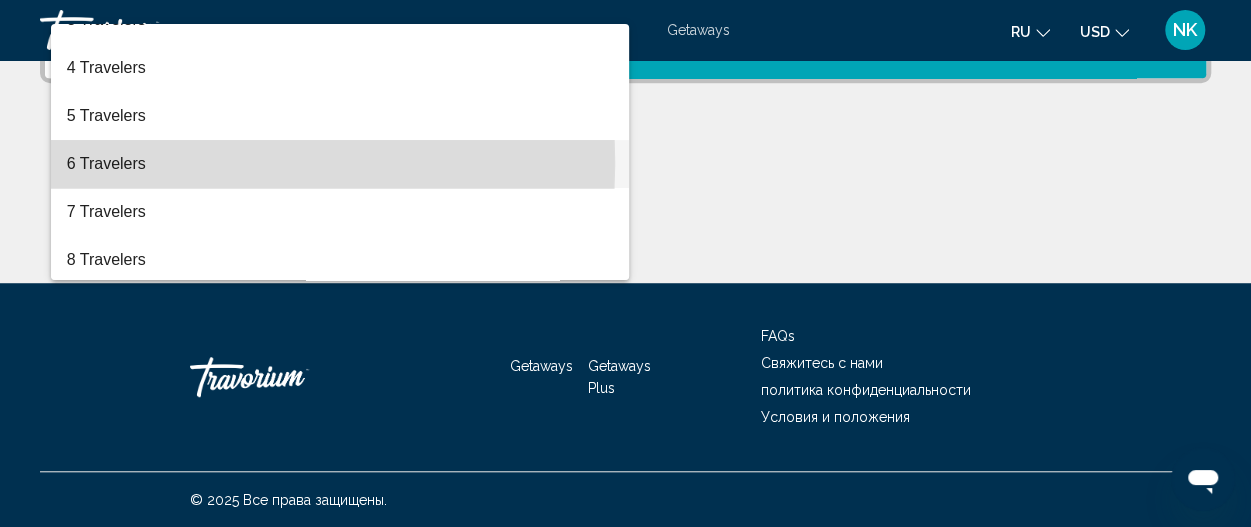 click on "6 Travelers" at bounding box center (340, 164) 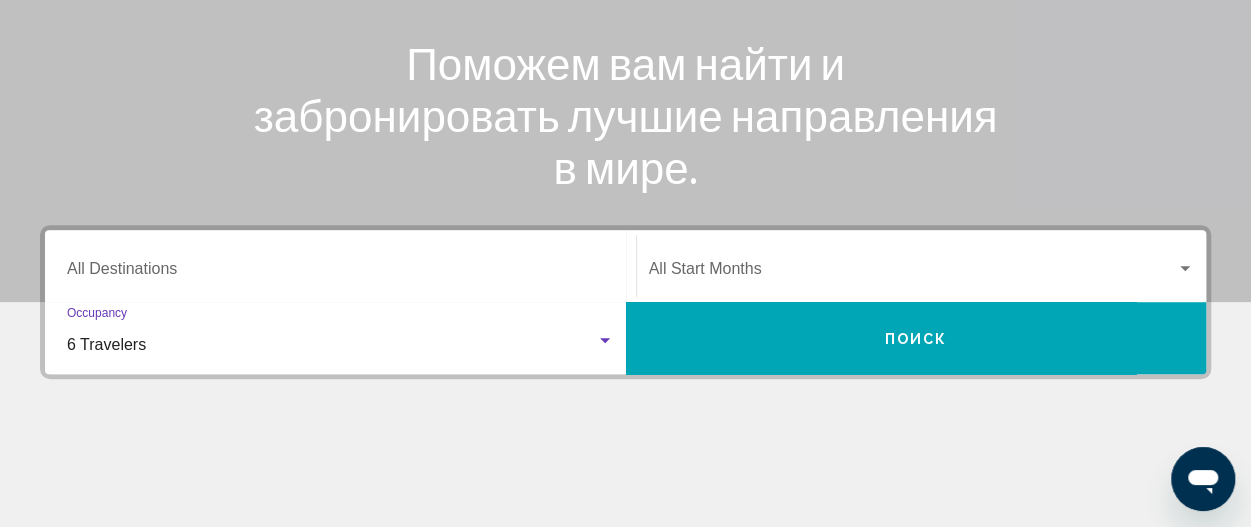 scroll, scrollTop: 500, scrollLeft: 0, axis: vertical 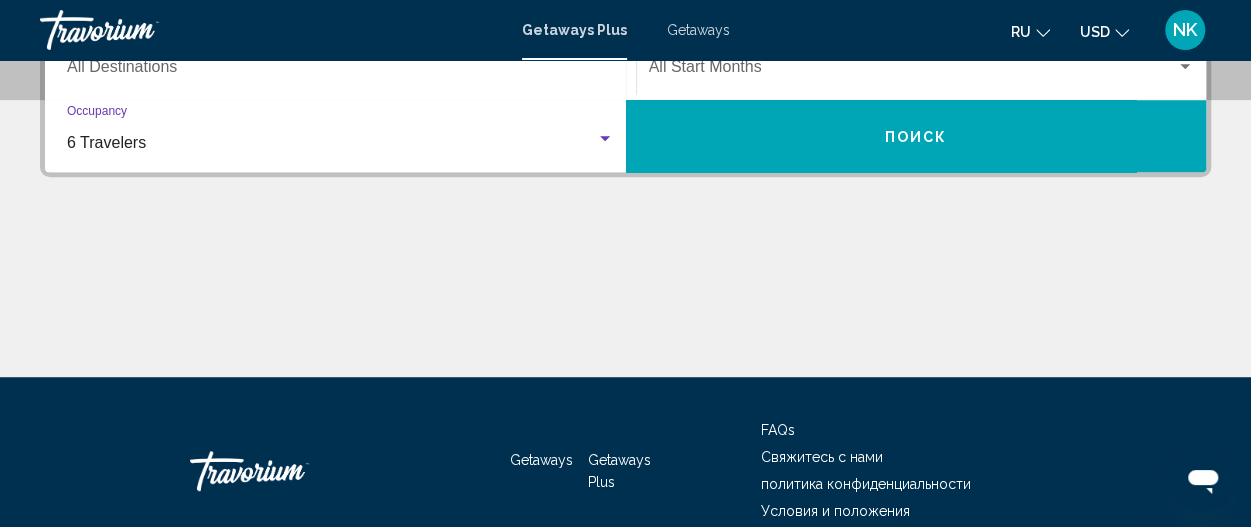 click at bounding box center [605, 139] 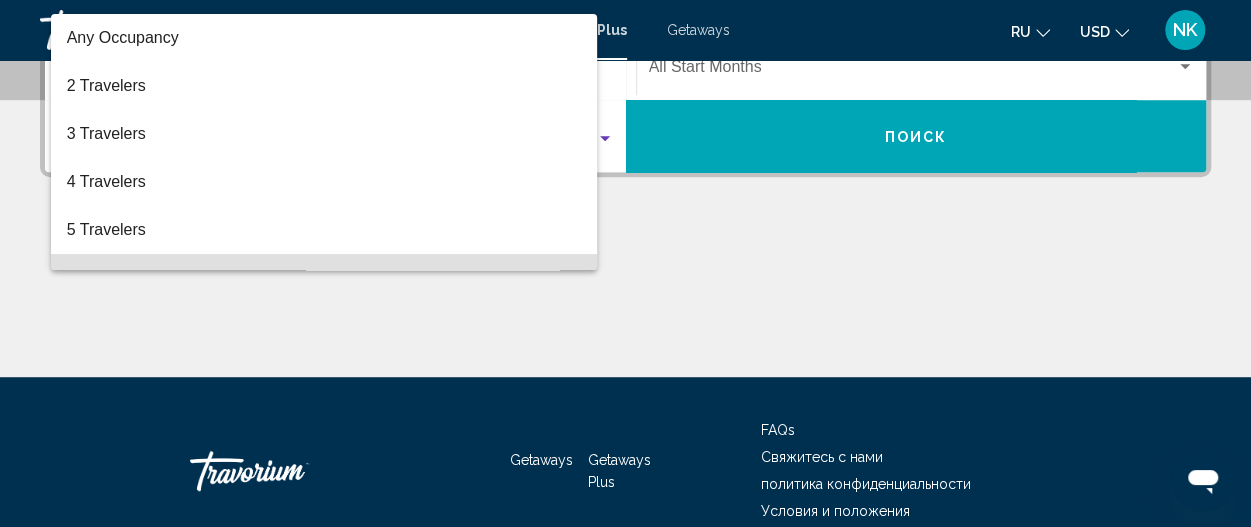 scroll, scrollTop: 458, scrollLeft: 0, axis: vertical 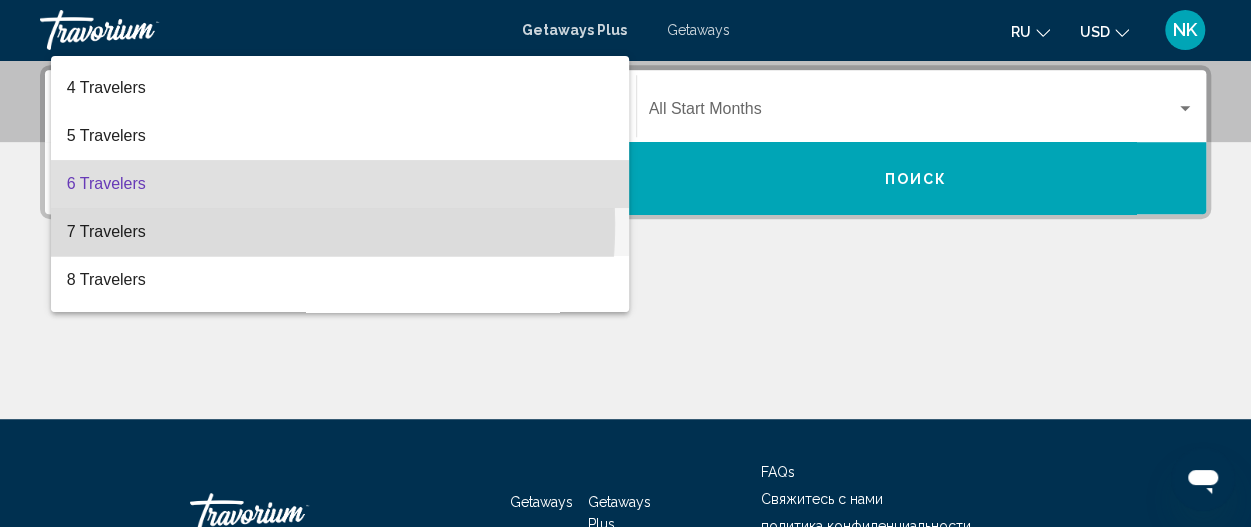 click on "7 Travelers" at bounding box center (340, 232) 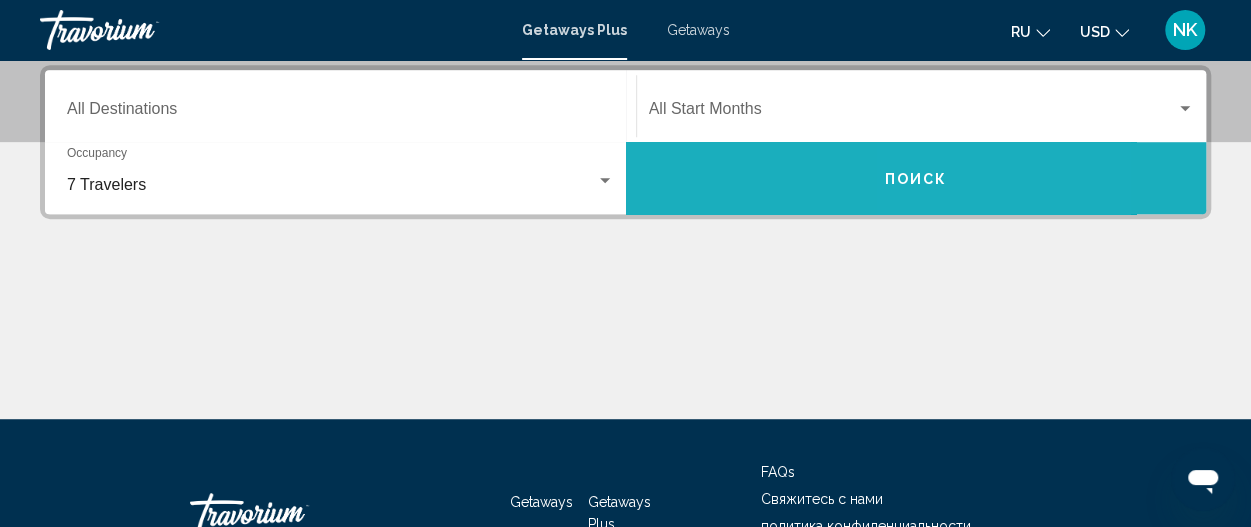 click on "Поиск" at bounding box center (916, 179) 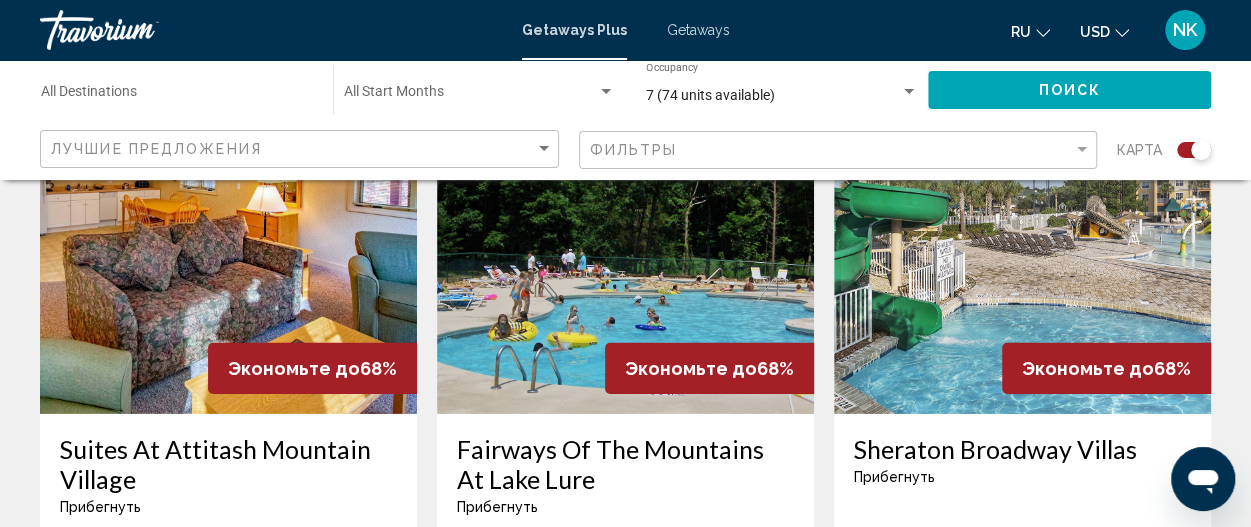 scroll, scrollTop: 3400, scrollLeft: 0, axis: vertical 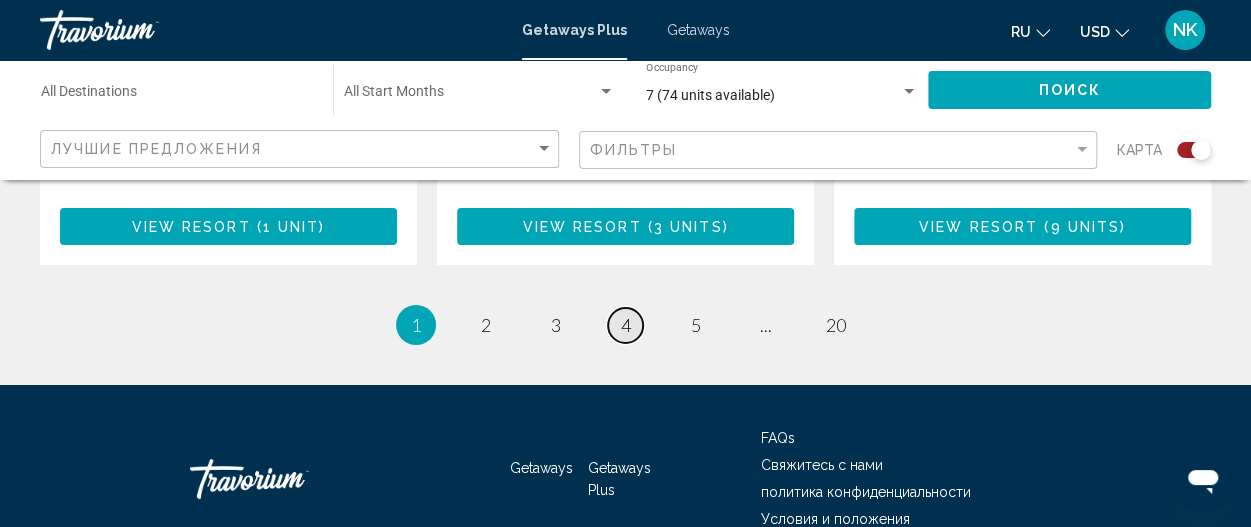click on "4" at bounding box center [626, 325] 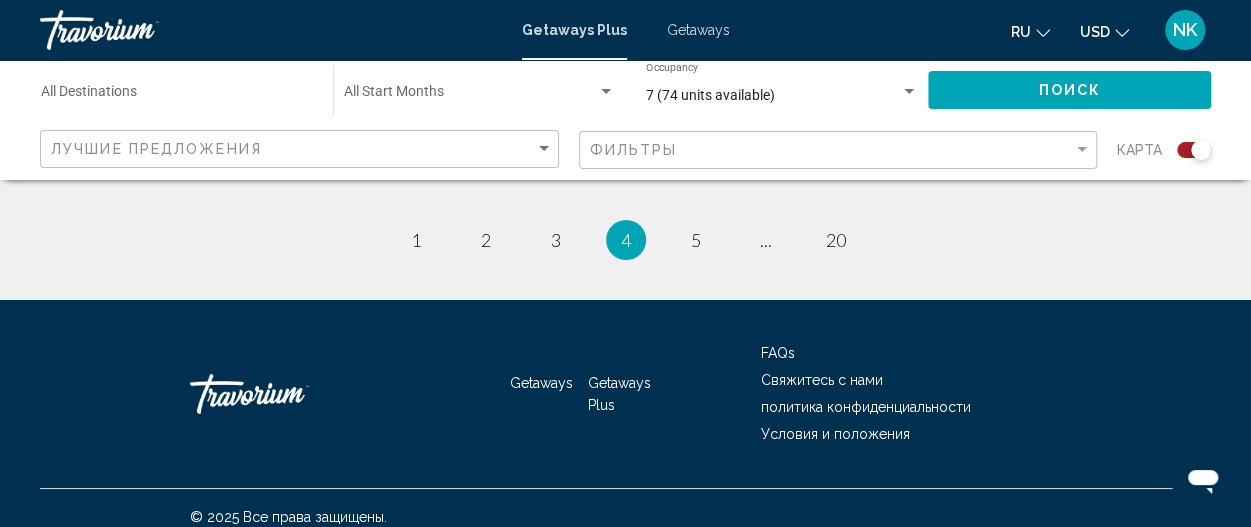 scroll, scrollTop: 3552, scrollLeft: 0, axis: vertical 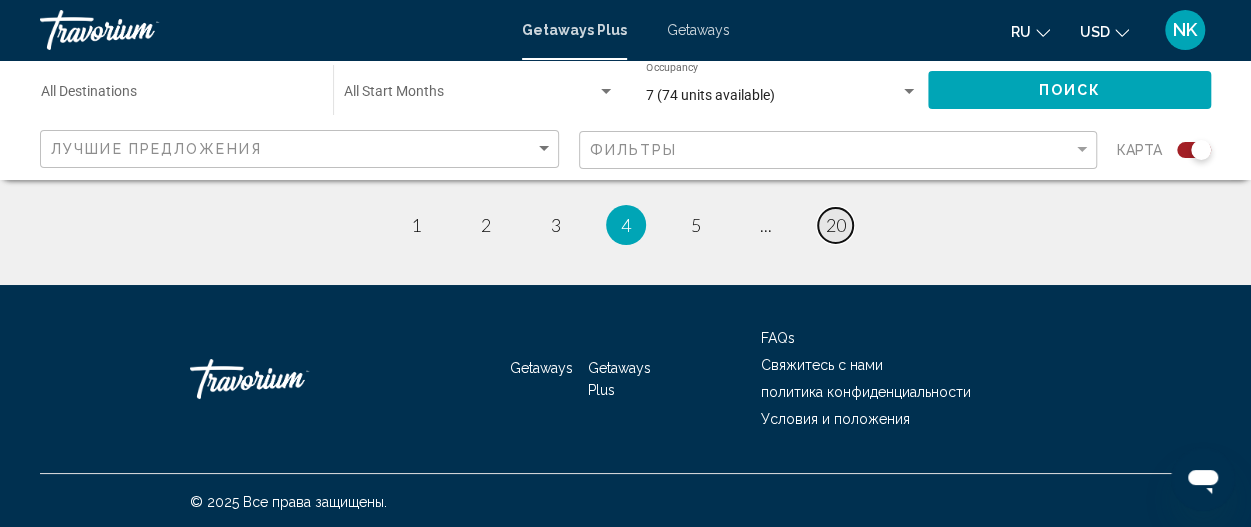 click on "20" at bounding box center [836, 225] 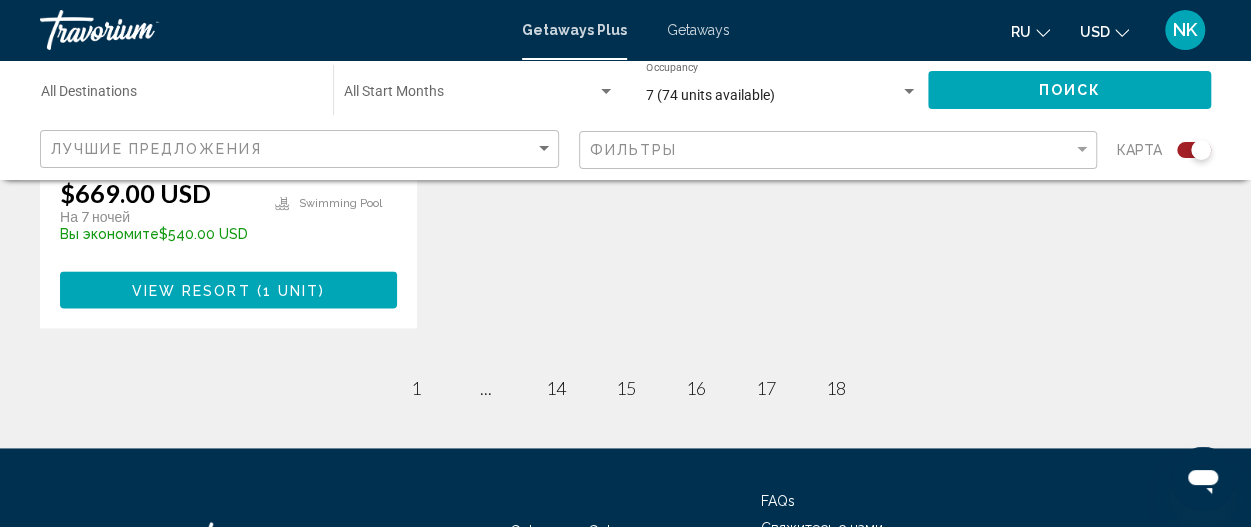 scroll, scrollTop: 1398, scrollLeft: 0, axis: vertical 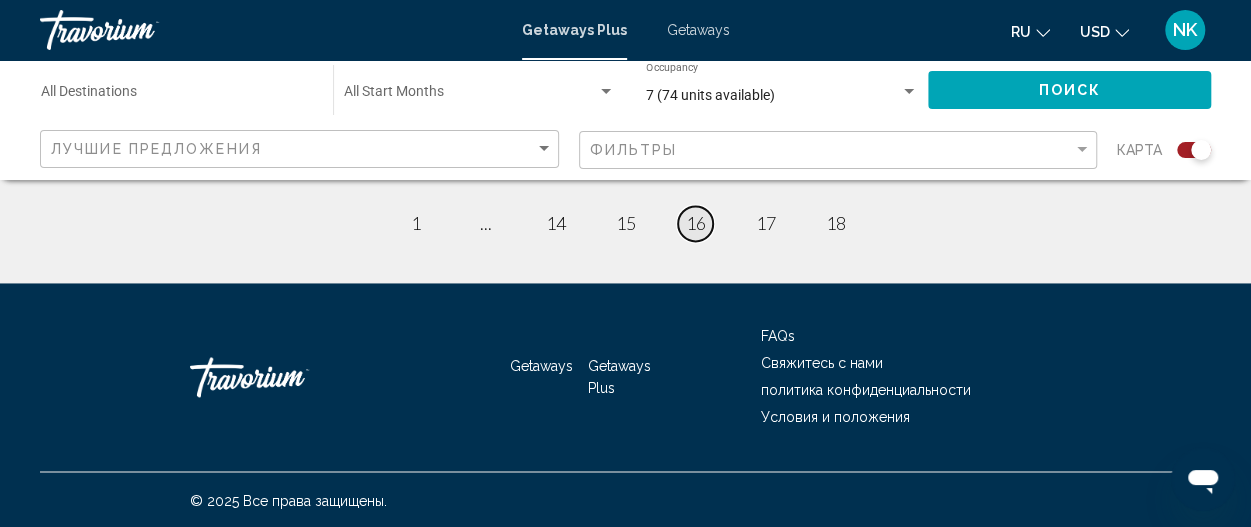 click on "16" at bounding box center (696, 223) 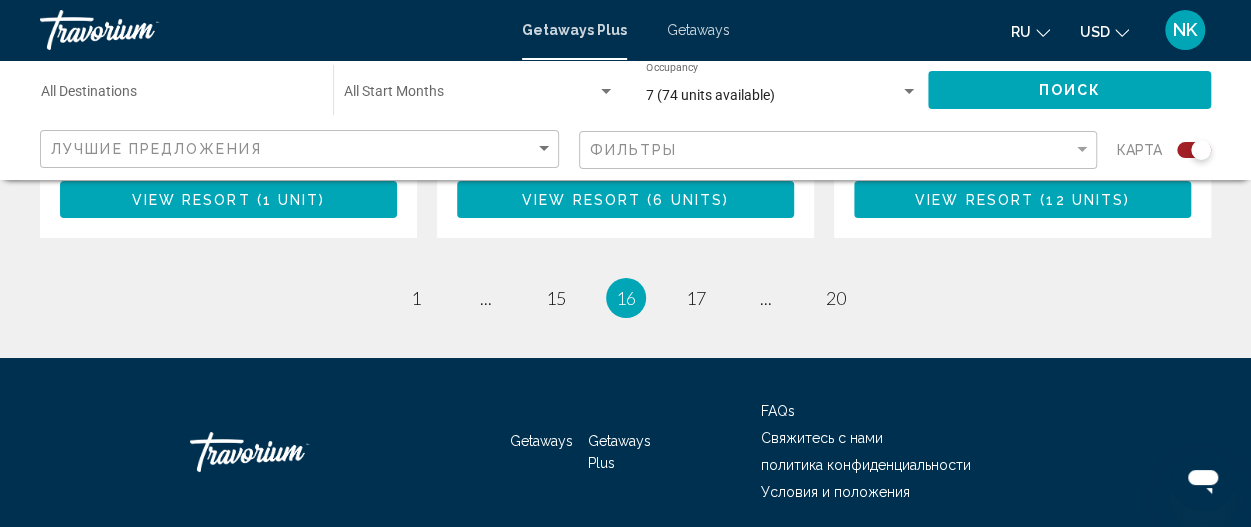 scroll, scrollTop: 3530, scrollLeft: 0, axis: vertical 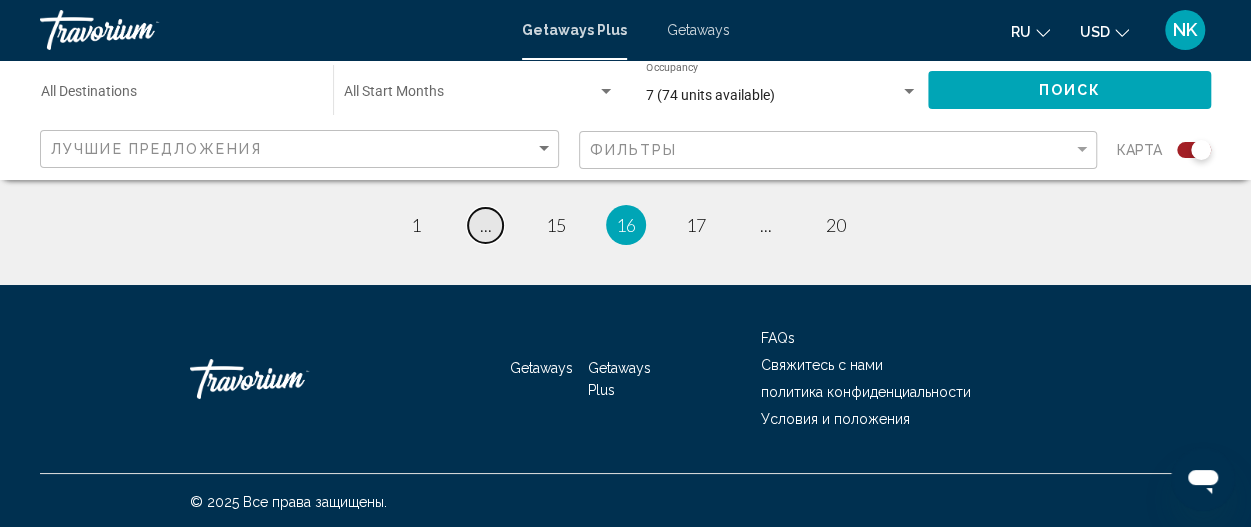 click on "..." at bounding box center [486, 225] 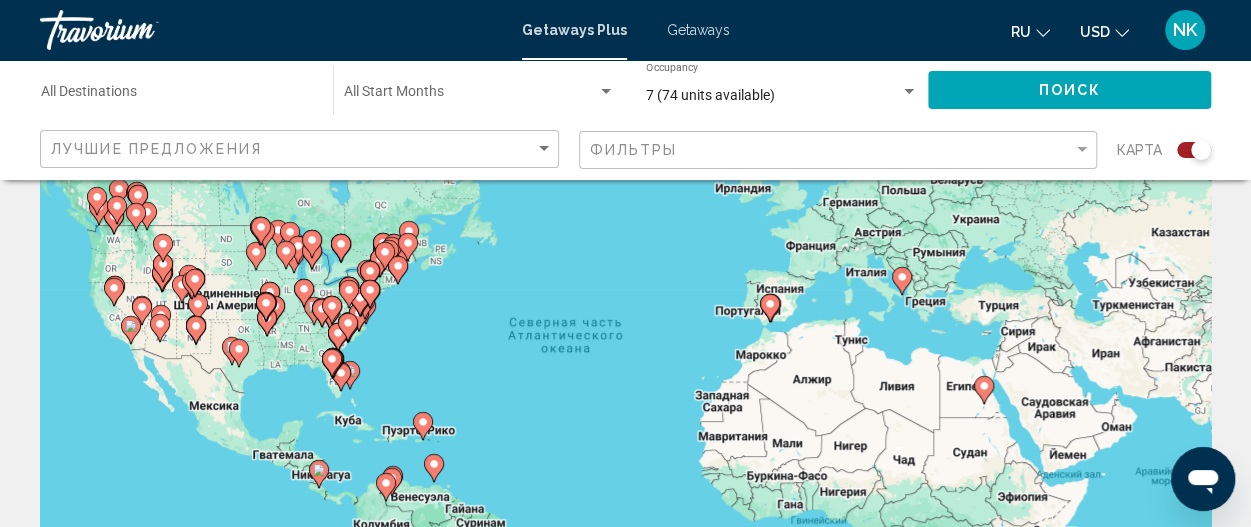 scroll, scrollTop: 0, scrollLeft: 0, axis: both 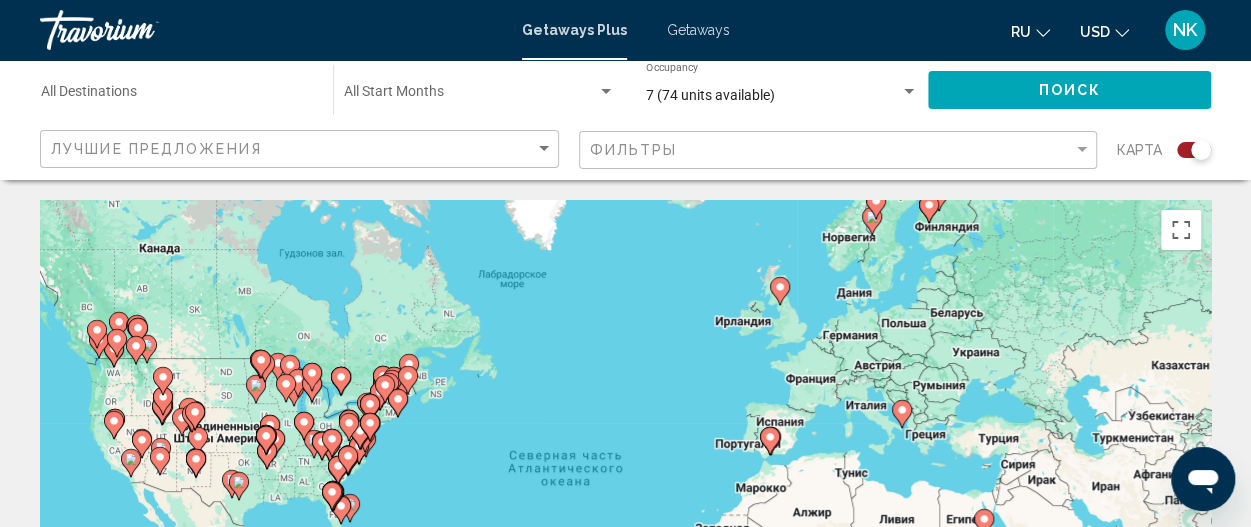 click on "Чтобы активировать перетаскивание с помощью клавиатуры, нажмите Alt + Ввод. После этого перемещайте маркер, используя клавиши со стрелками. Чтобы завершить перетаскивание, нажмите клавишу Ввод. Чтобы отменить действие, нажмите клавишу Esc." at bounding box center (625, 500) 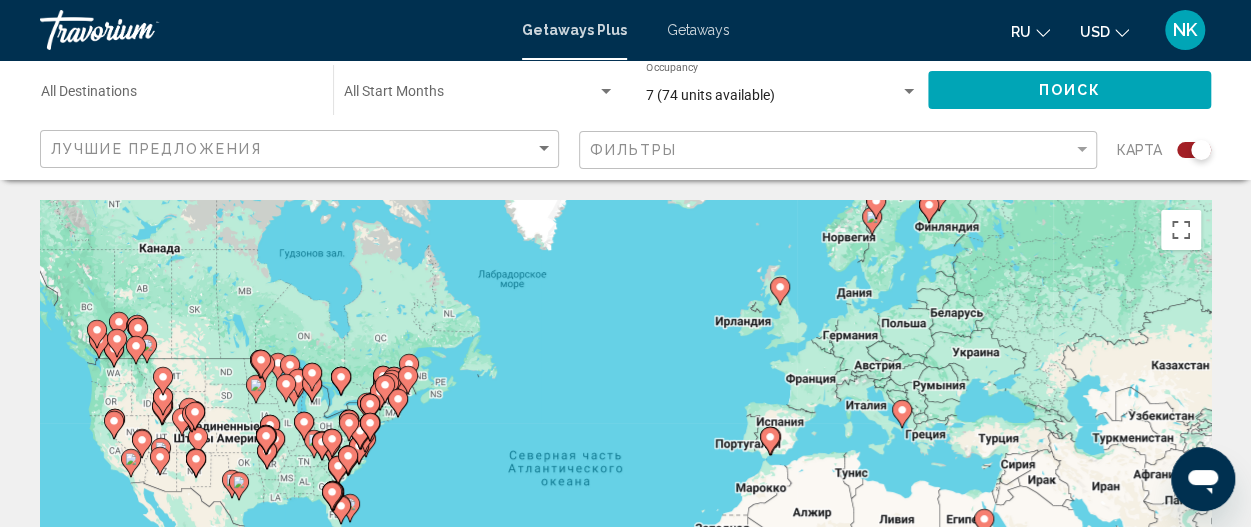 click on "Чтобы активировать перетаскивание с помощью клавиатуры, нажмите Alt + Ввод. После этого перемещайте маркер, используя клавиши со стрелками. Чтобы завершить перетаскивание, нажмите клавишу Ввод. Чтобы отменить действие, нажмите клавишу Esc." at bounding box center (625, 500) 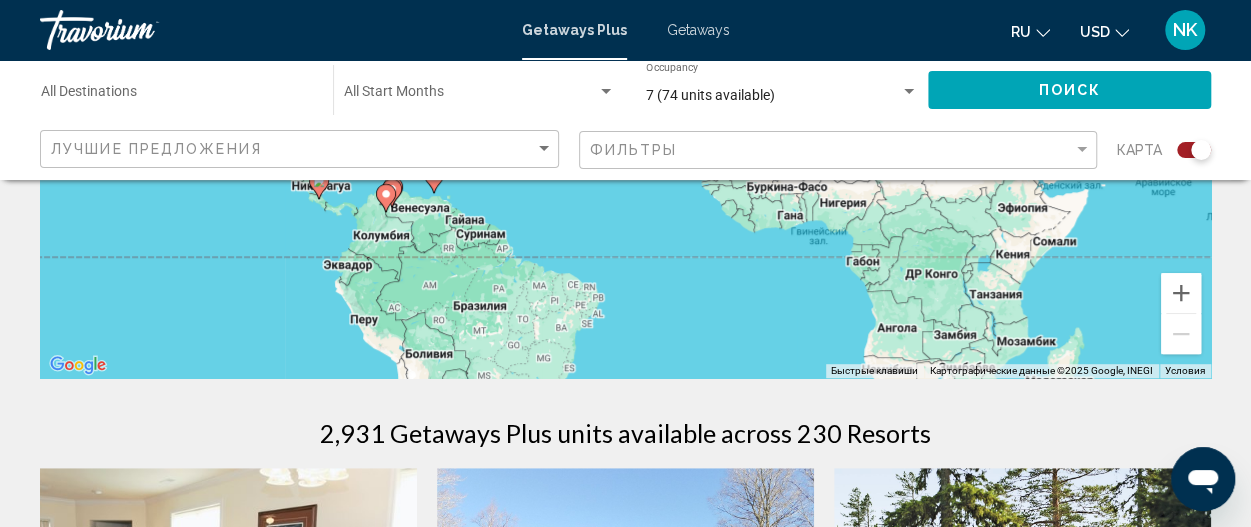 scroll, scrollTop: 300, scrollLeft: 0, axis: vertical 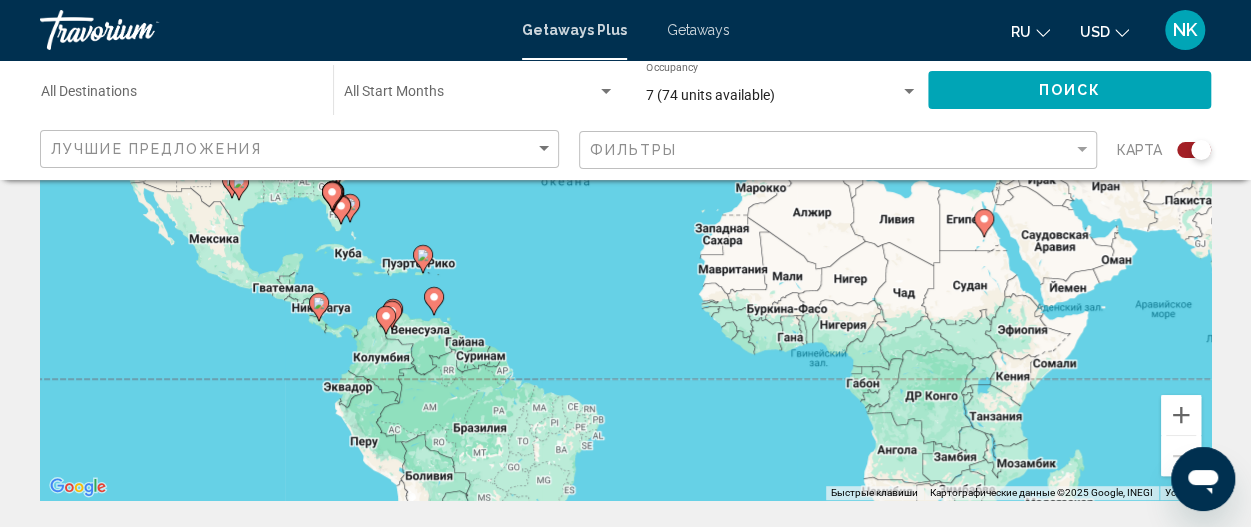 click on "Лучшие предложения" 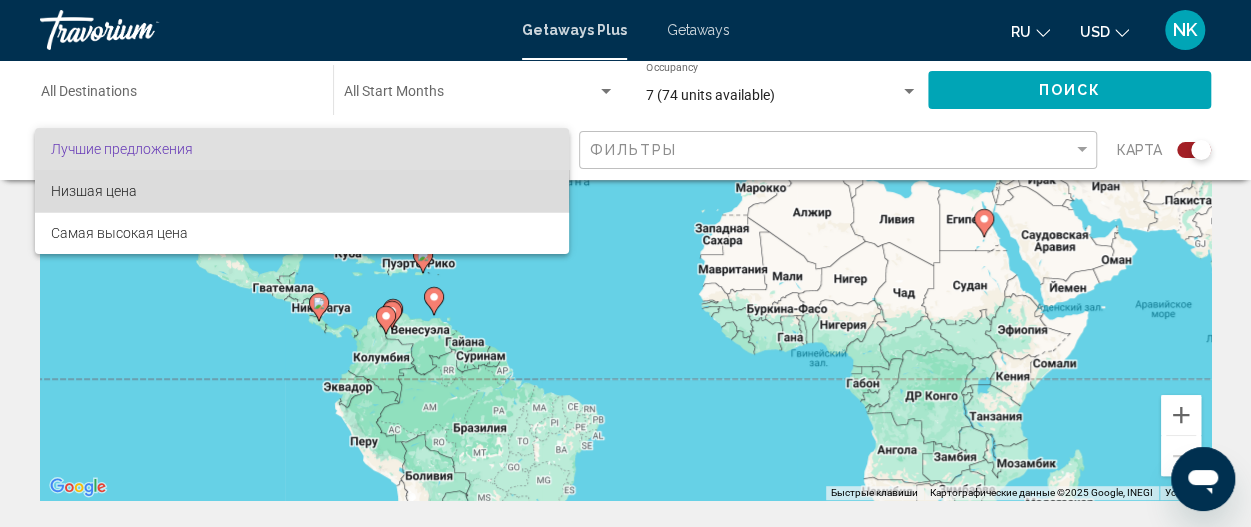 click on "Низшая цена" at bounding box center [94, 191] 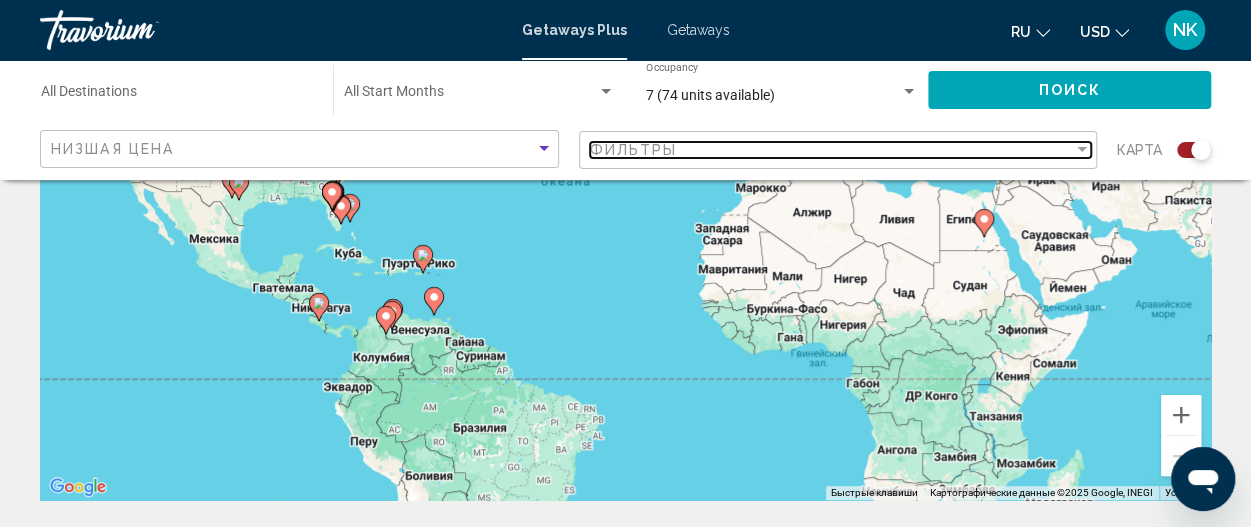 click on "Фильтры" at bounding box center [832, 150] 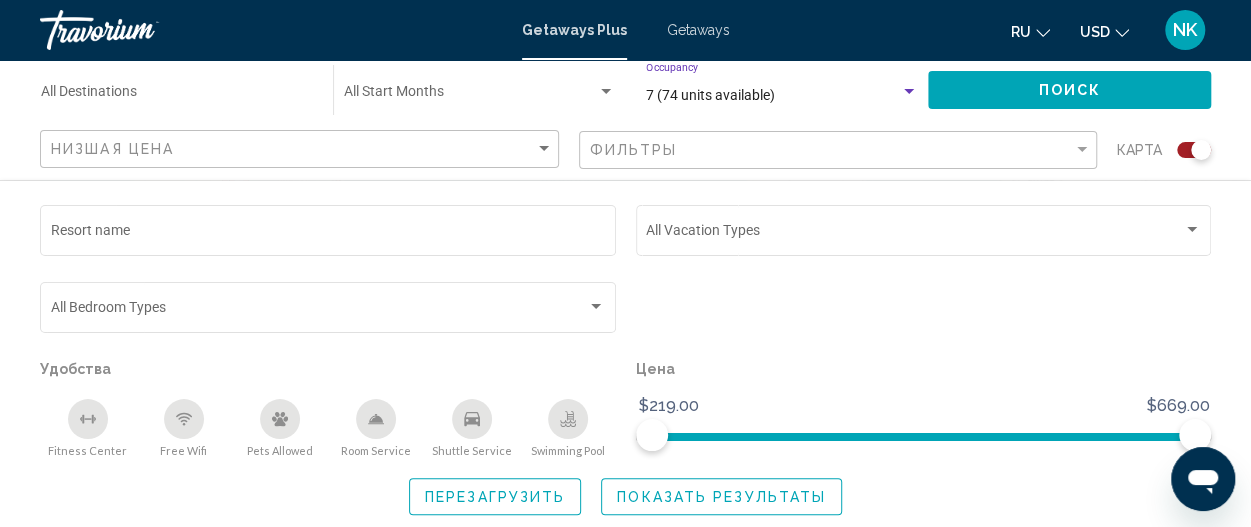 click at bounding box center [909, 92] 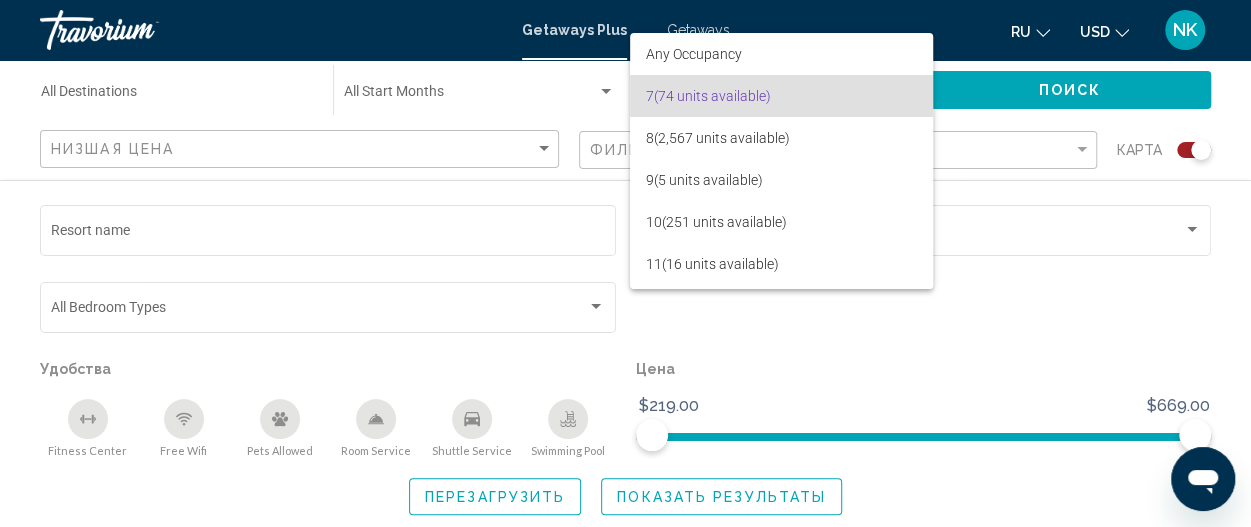 scroll, scrollTop: 0, scrollLeft: 0, axis: both 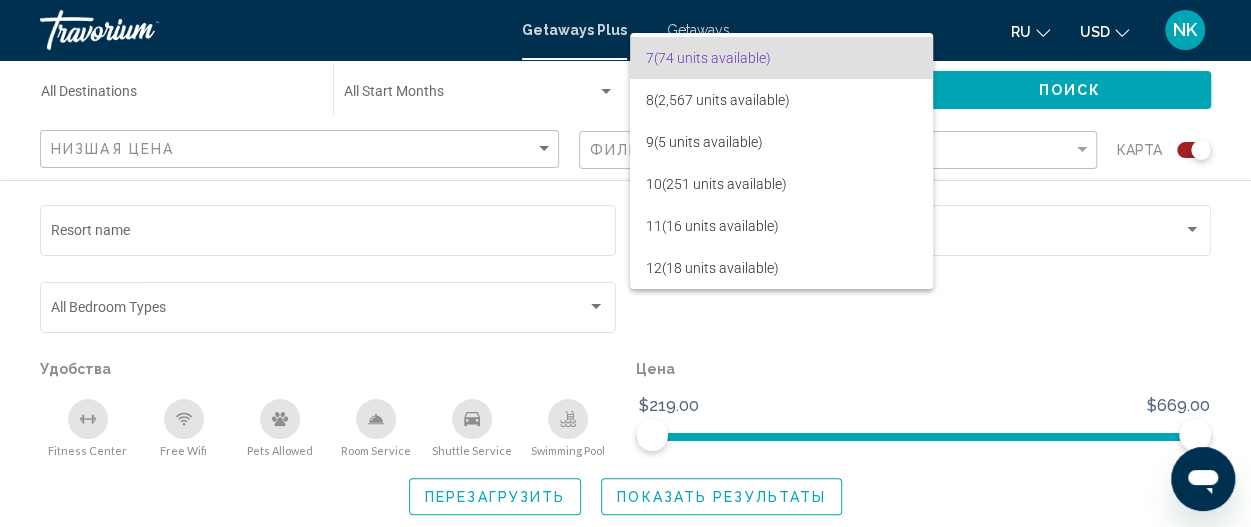 click at bounding box center [625, 263] 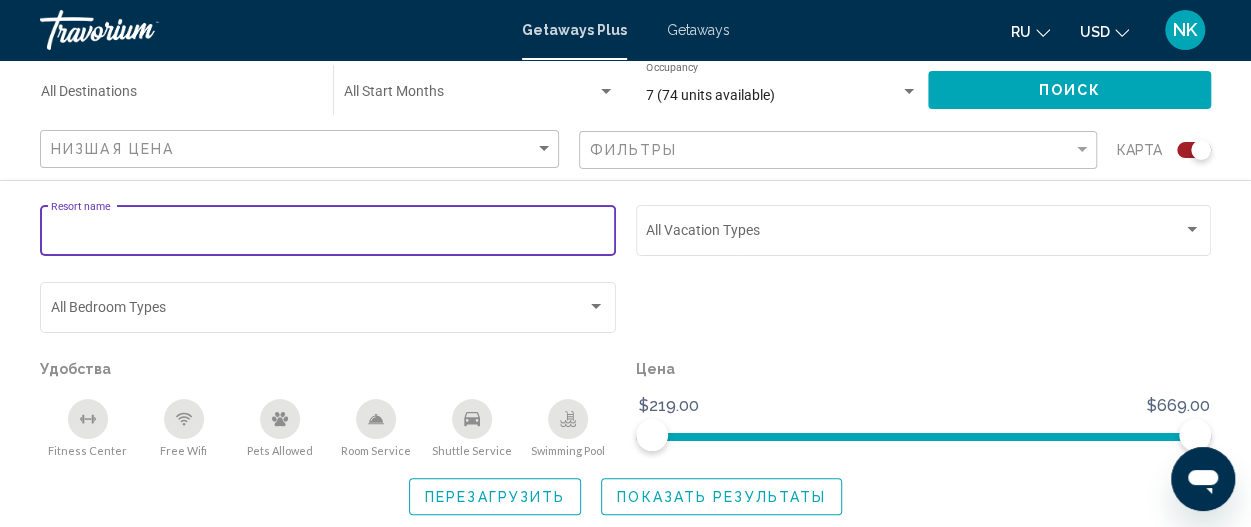 click on "Resort name" at bounding box center (328, 234) 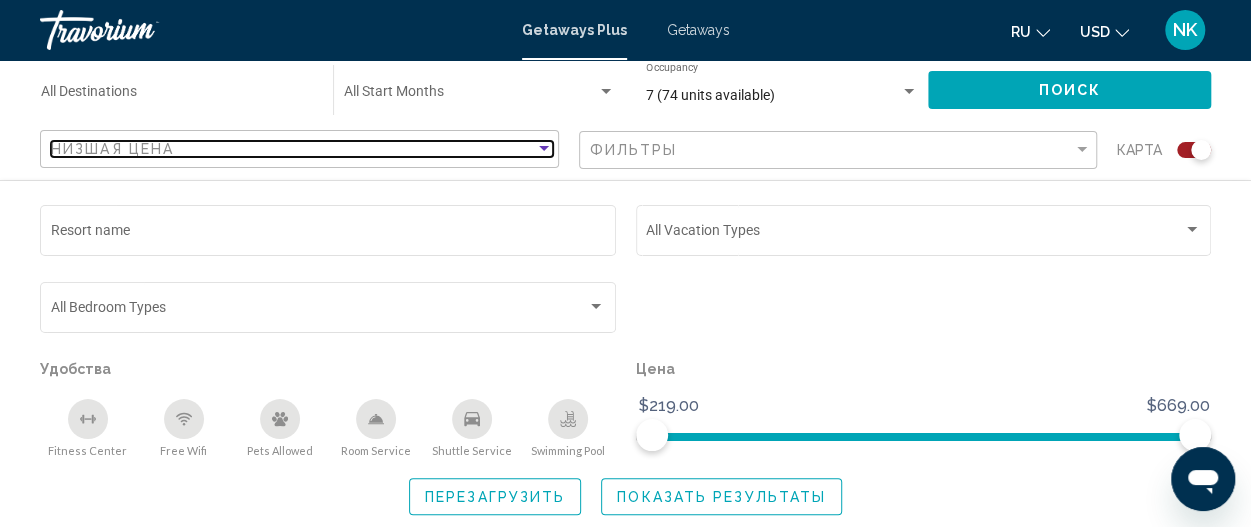 click at bounding box center (544, 149) 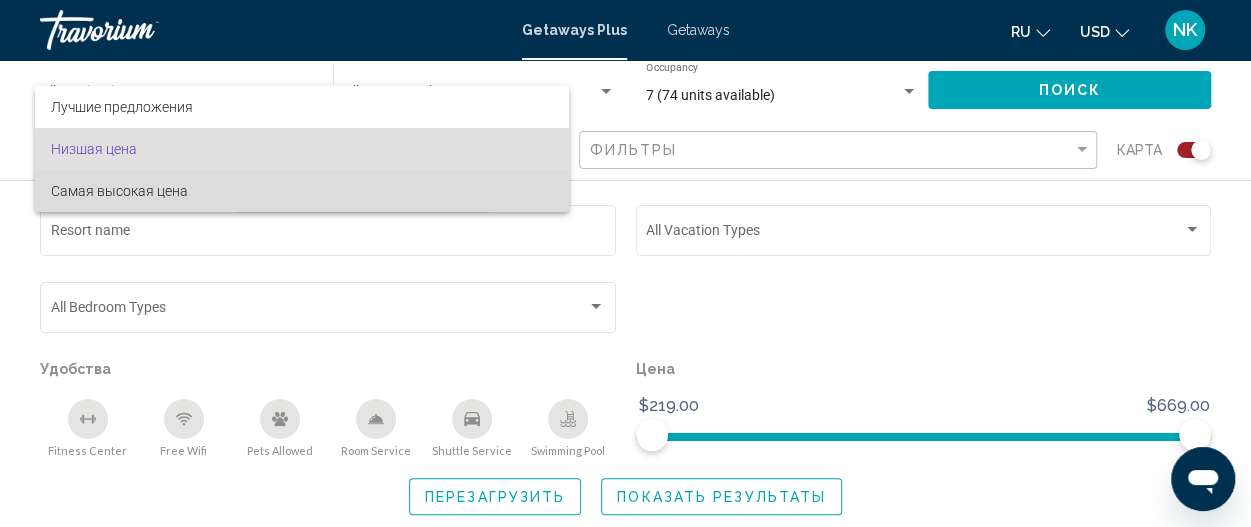 click on "Самая высокая цена" at bounding box center (119, 191) 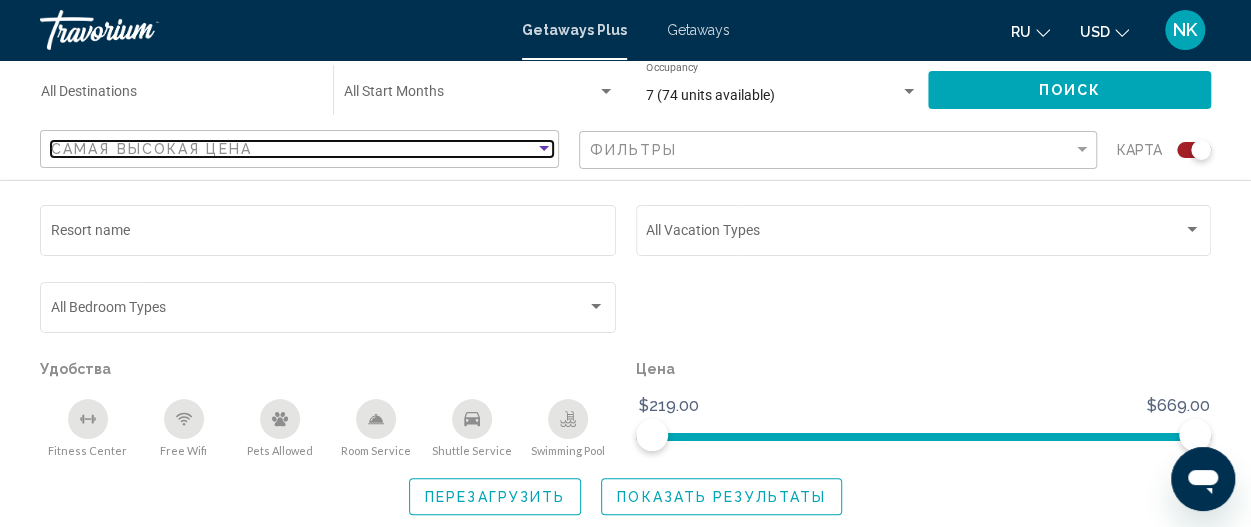 click at bounding box center (544, 148) 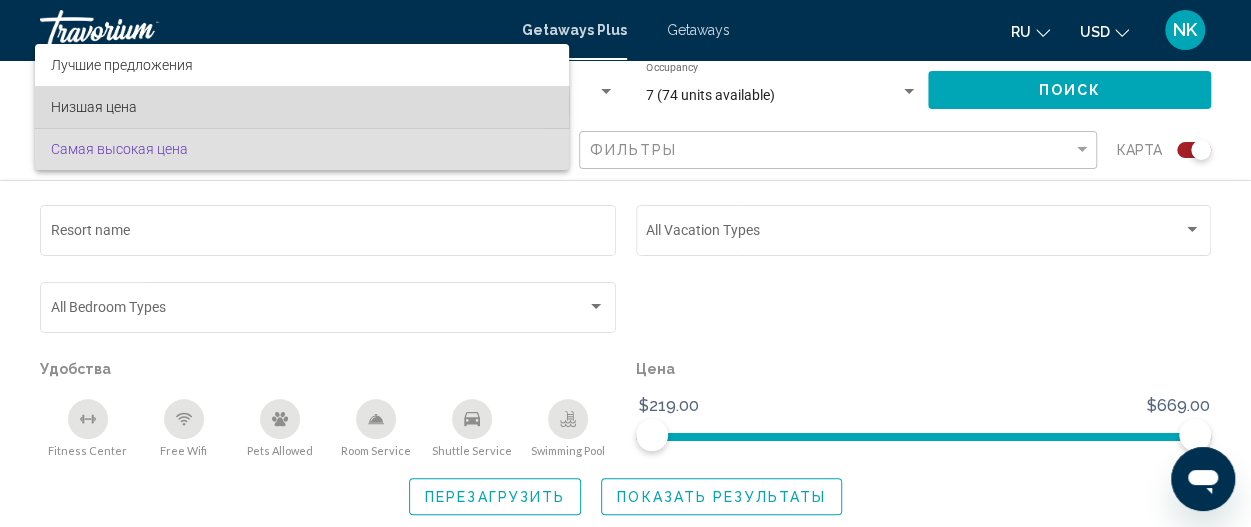 click on "Низшая цена" at bounding box center [94, 107] 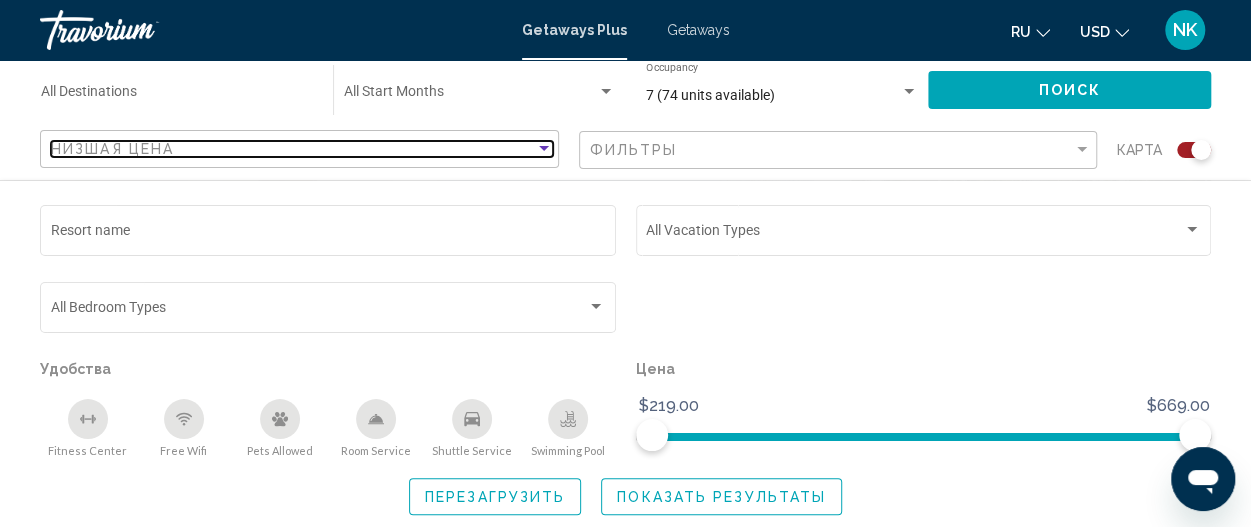 scroll, scrollTop: 800, scrollLeft: 0, axis: vertical 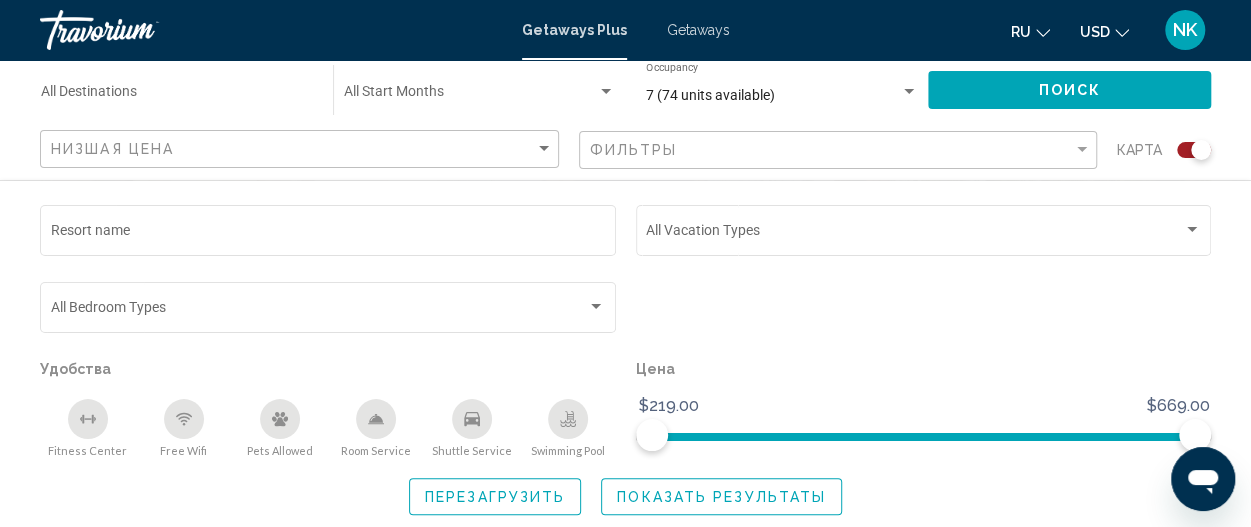 click on "Перезагрузить Показать результаты" 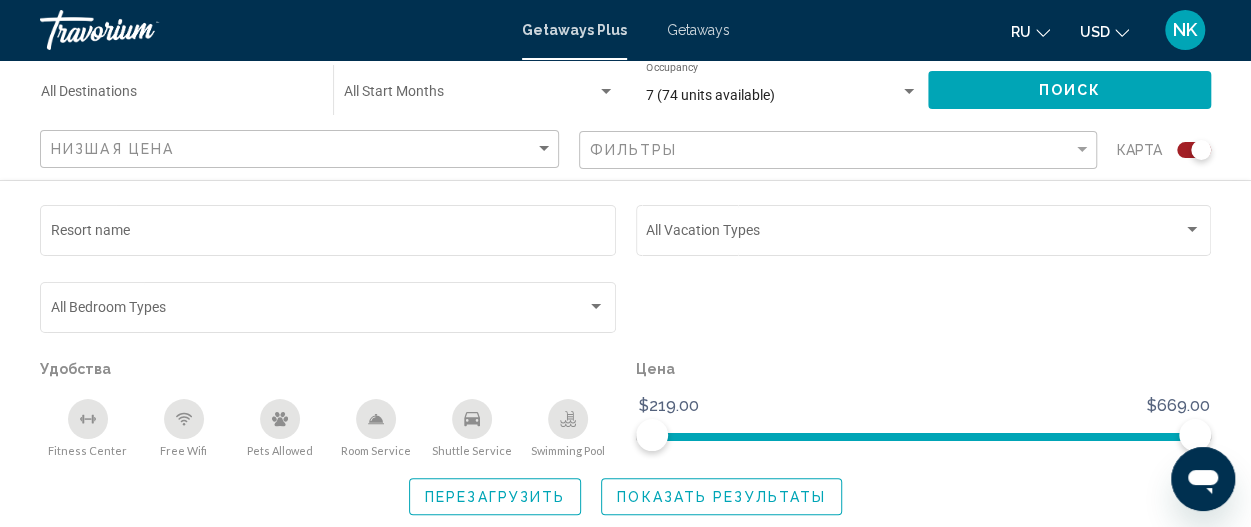 scroll, scrollTop: 900, scrollLeft: 0, axis: vertical 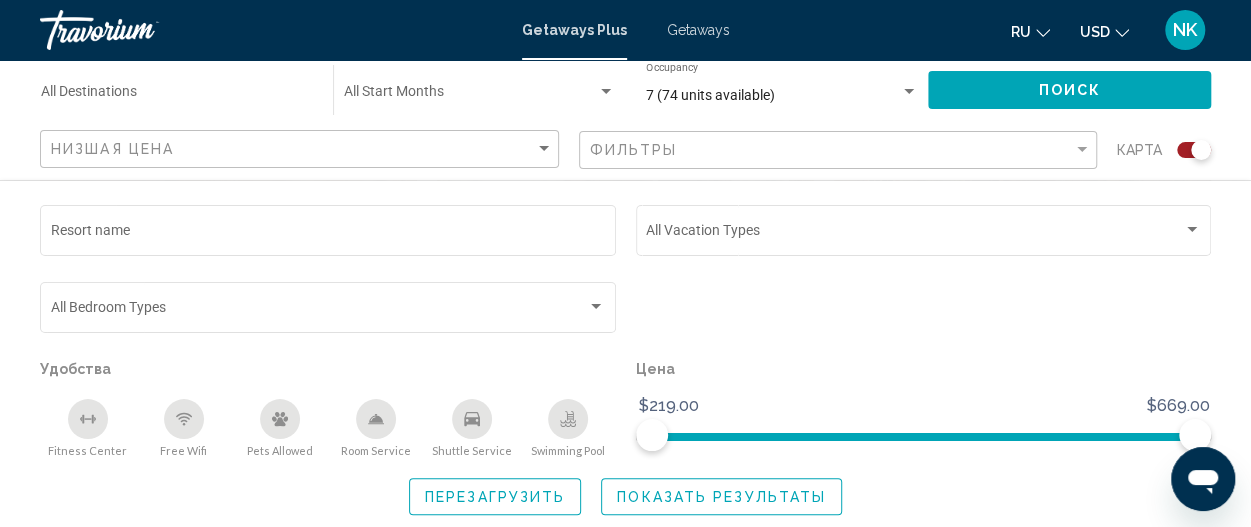 click on "Фильтры" 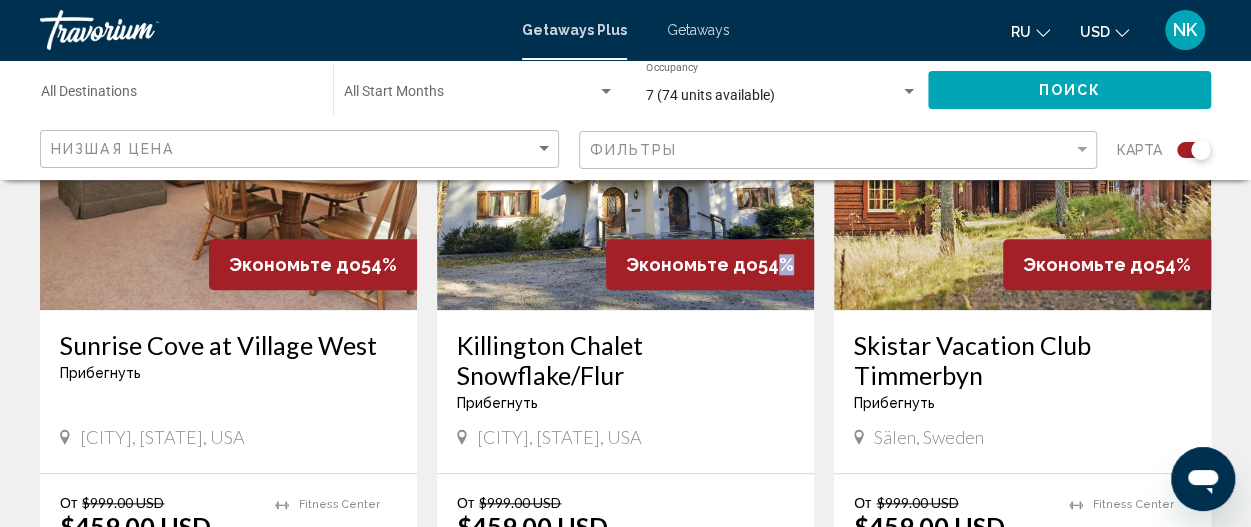 click on "Экономьте до  54%" at bounding box center (710, 264) 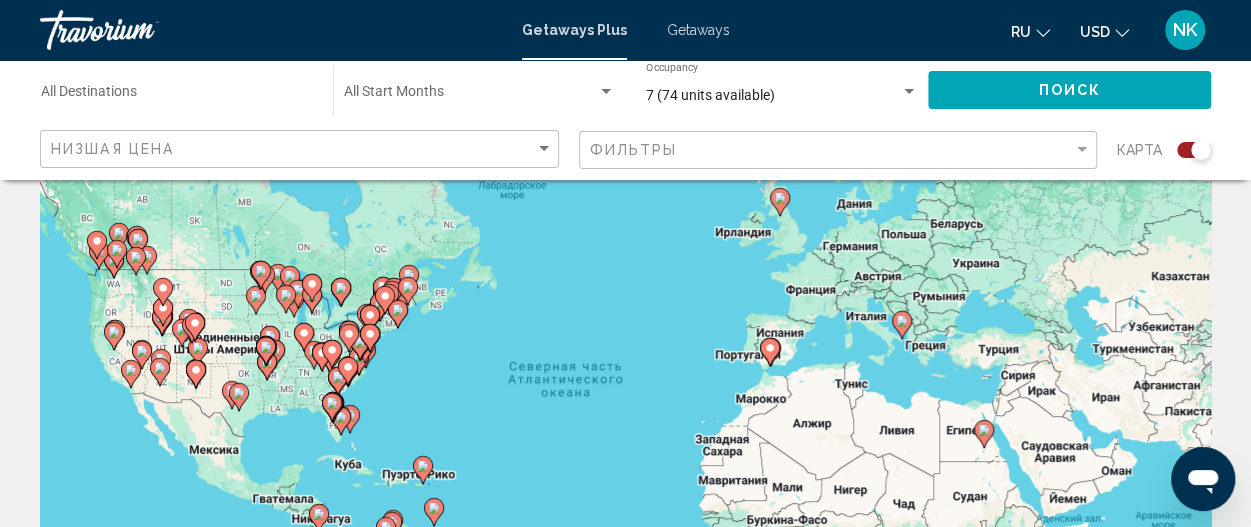 scroll, scrollTop: 0, scrollLeft: 0, axis: both 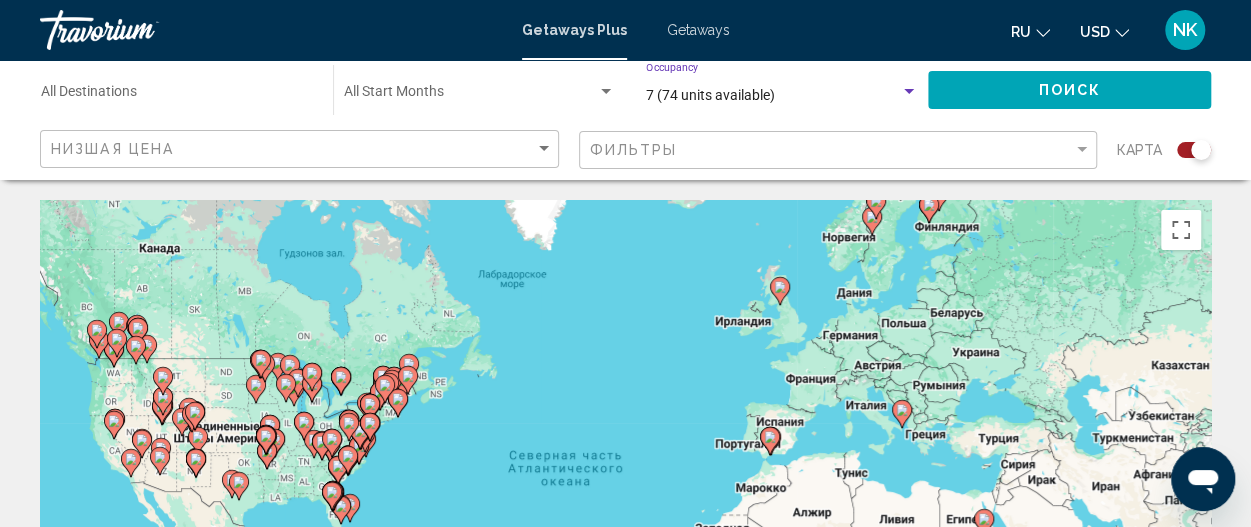 click at bounding box center [909, 92] 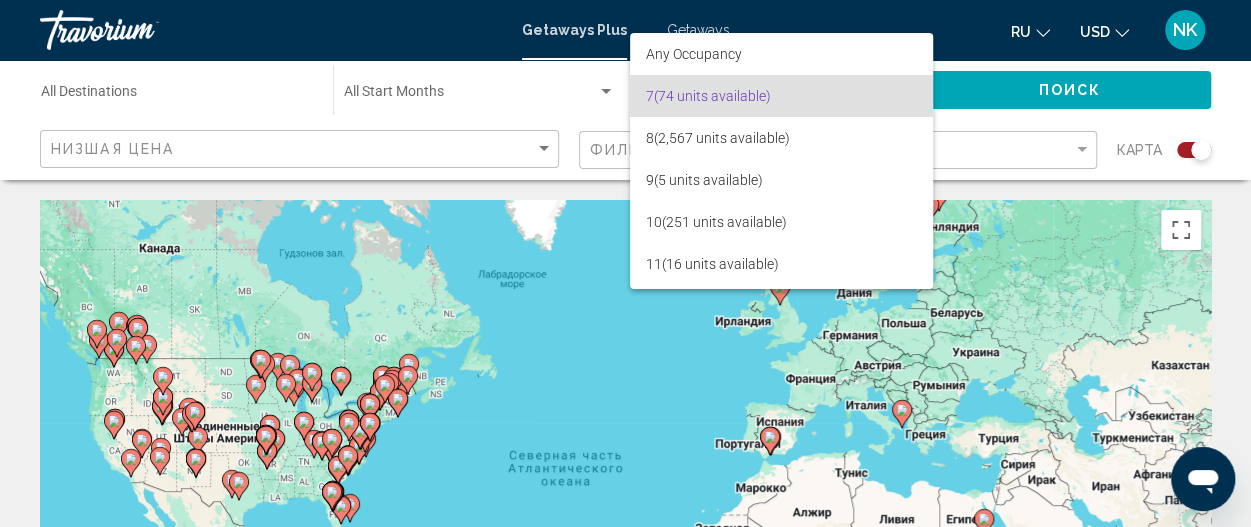 click at bounding box center (625, 263) 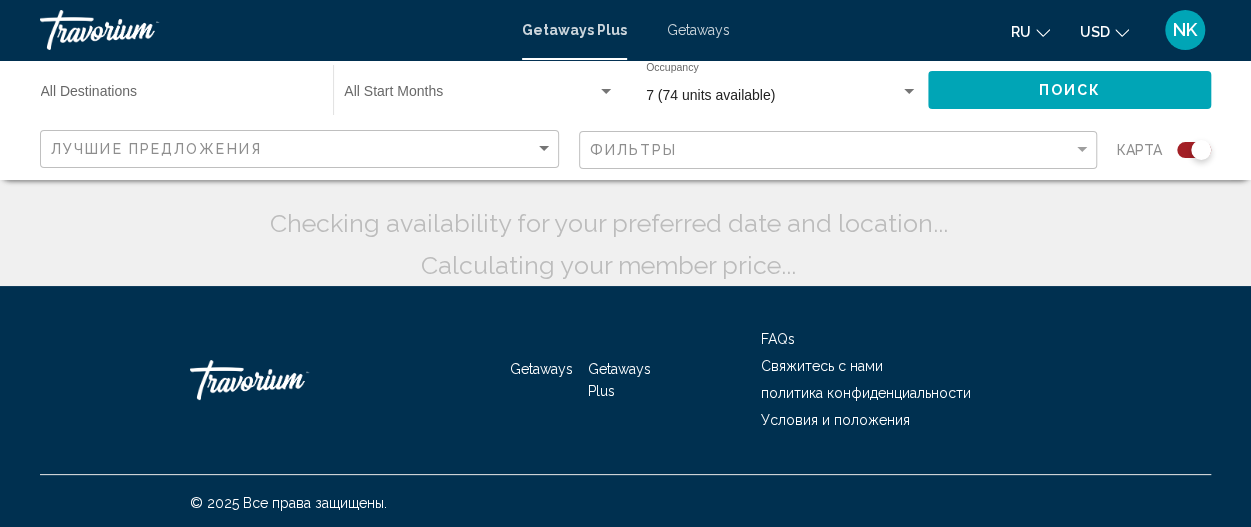 scroll, scrollTop: 0, scrollLeft: 0, axis: both 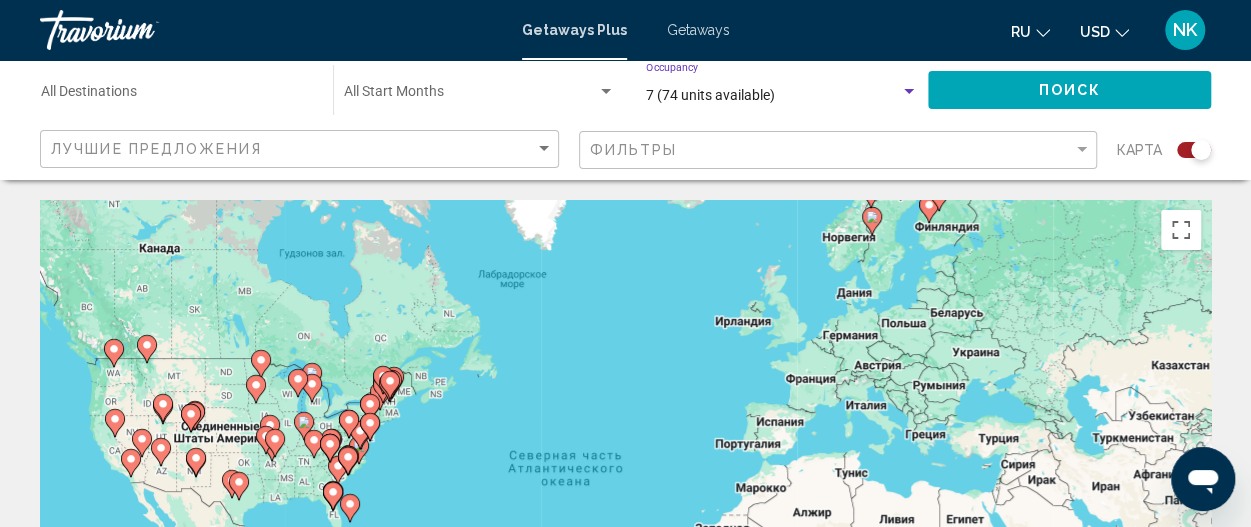 click at bounding box center (909, 92) 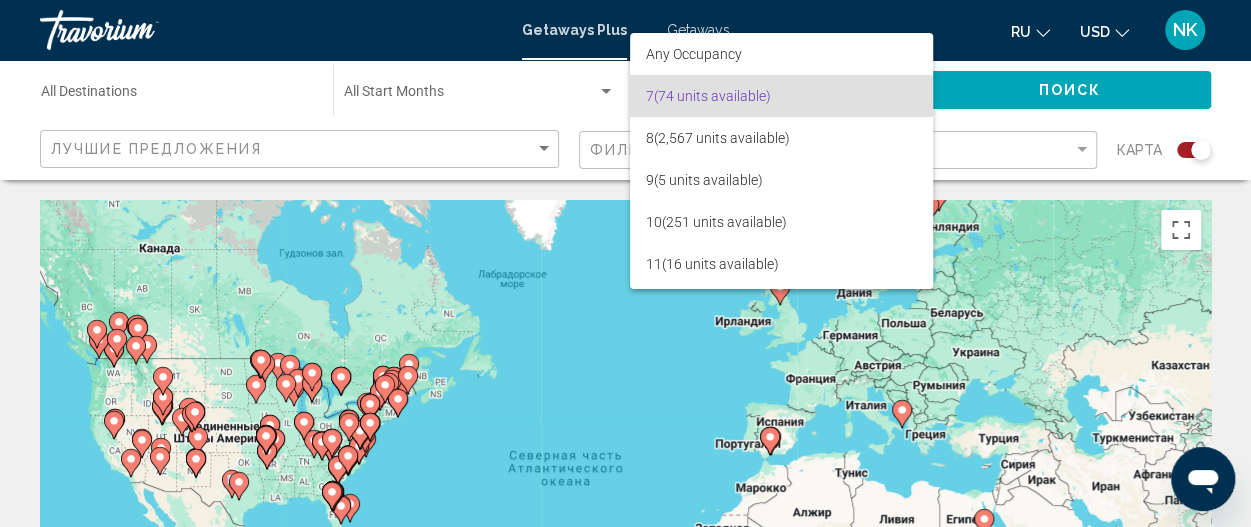 click at bounding box center [625, 263] 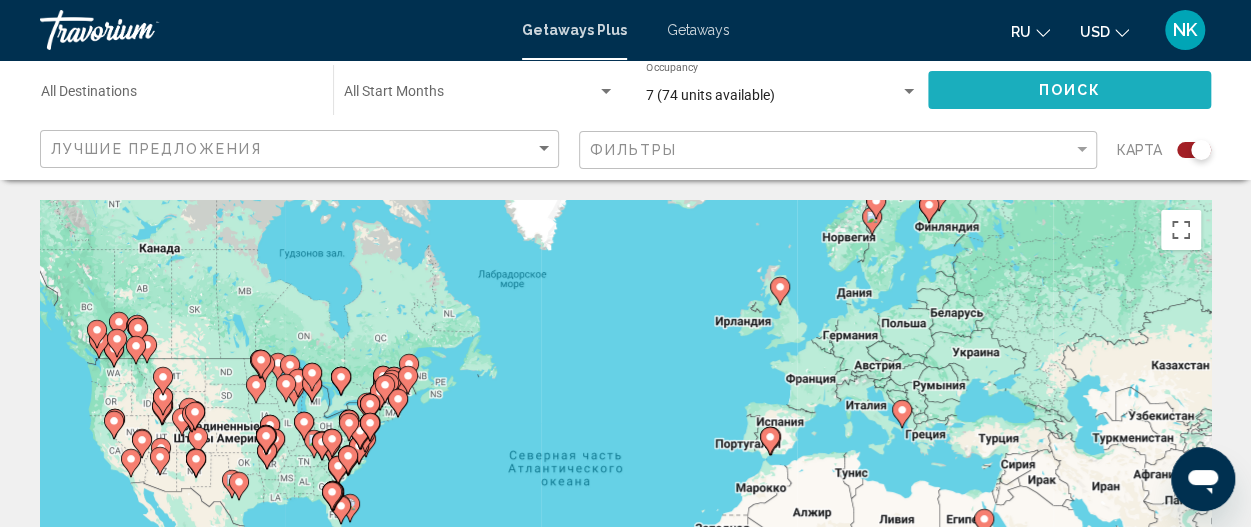 click on "Поиск" 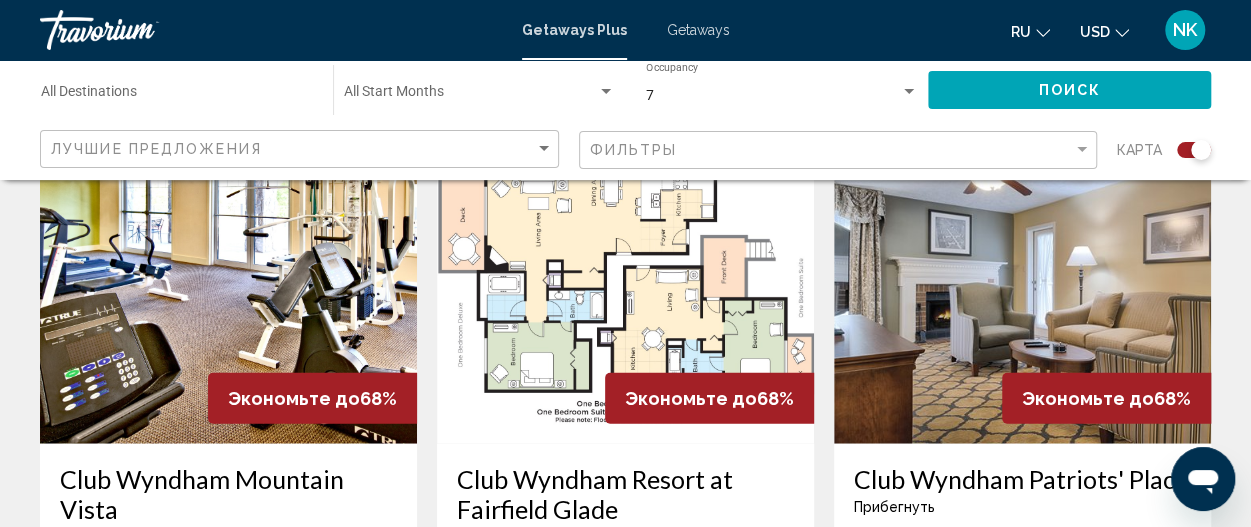 scroll, scrollTop: 1900, scrollLeft: 0, axis: vertical 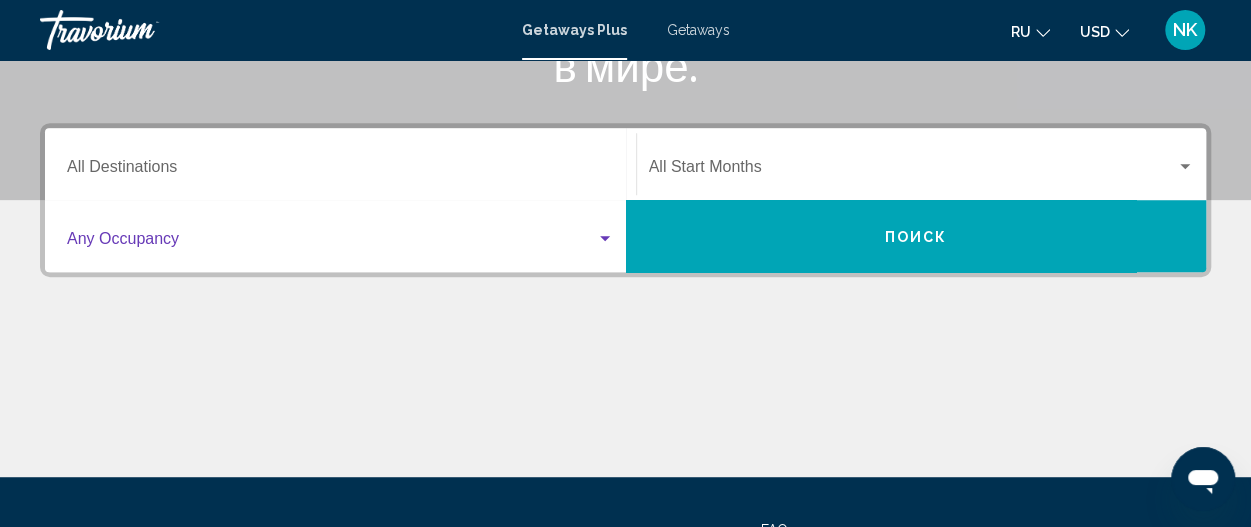 click at bounding box center (605, 238) 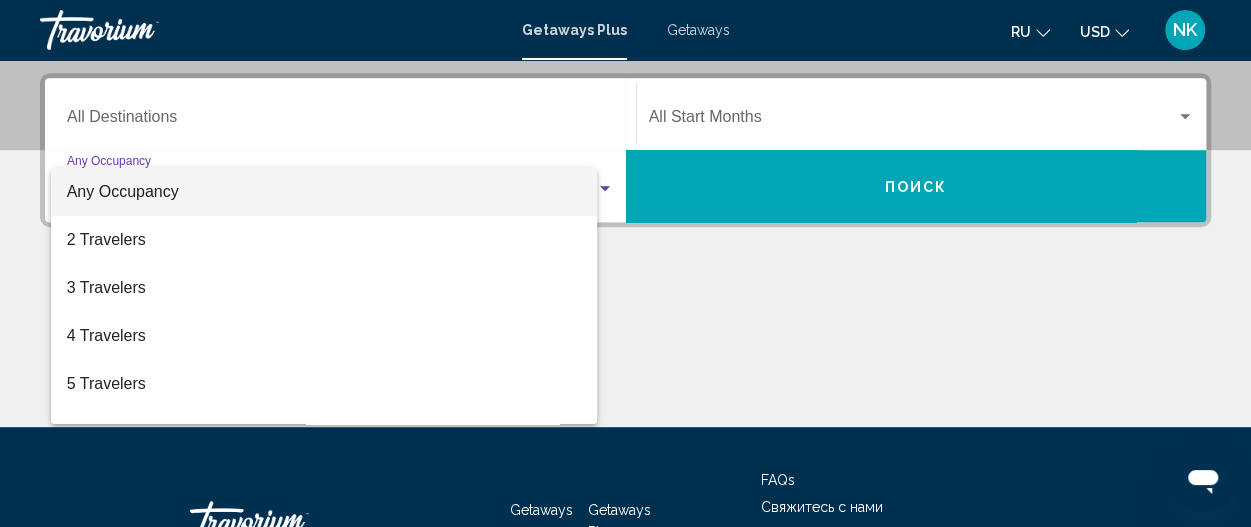 scroll, scrollTop: 458, scrollLeft: 0, axis: vertical 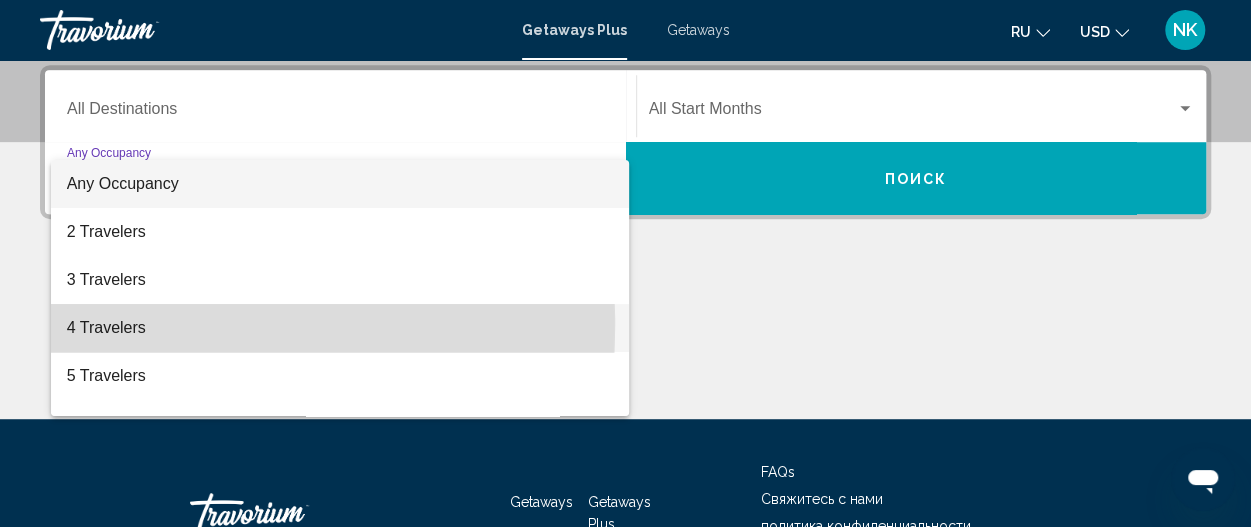 click on "4 Travelers" at bounding box center (340, 328) 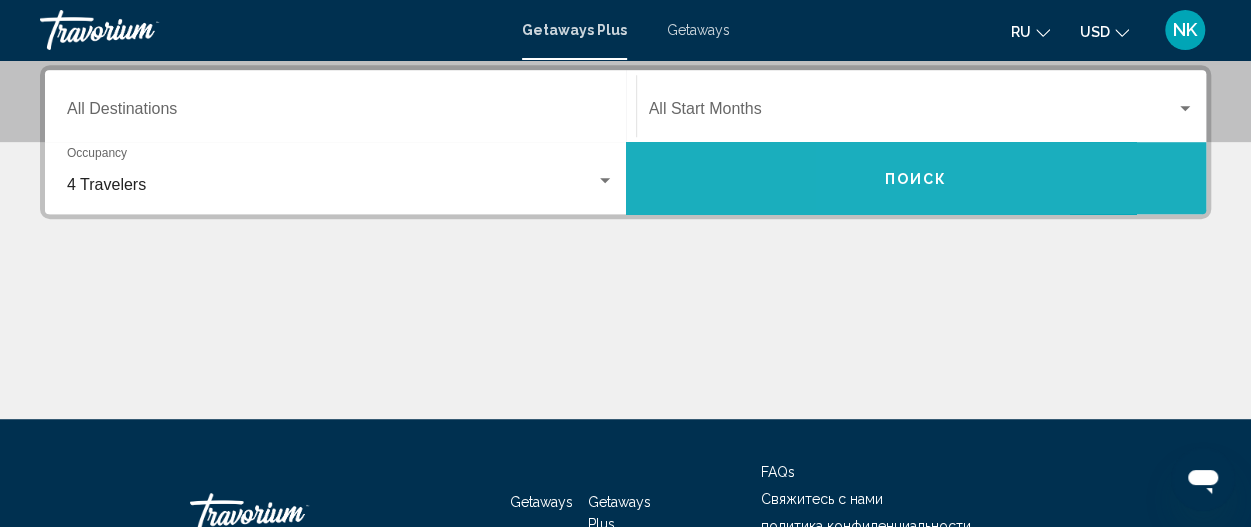 click on "Поиск" at bounding box center (916, 179) 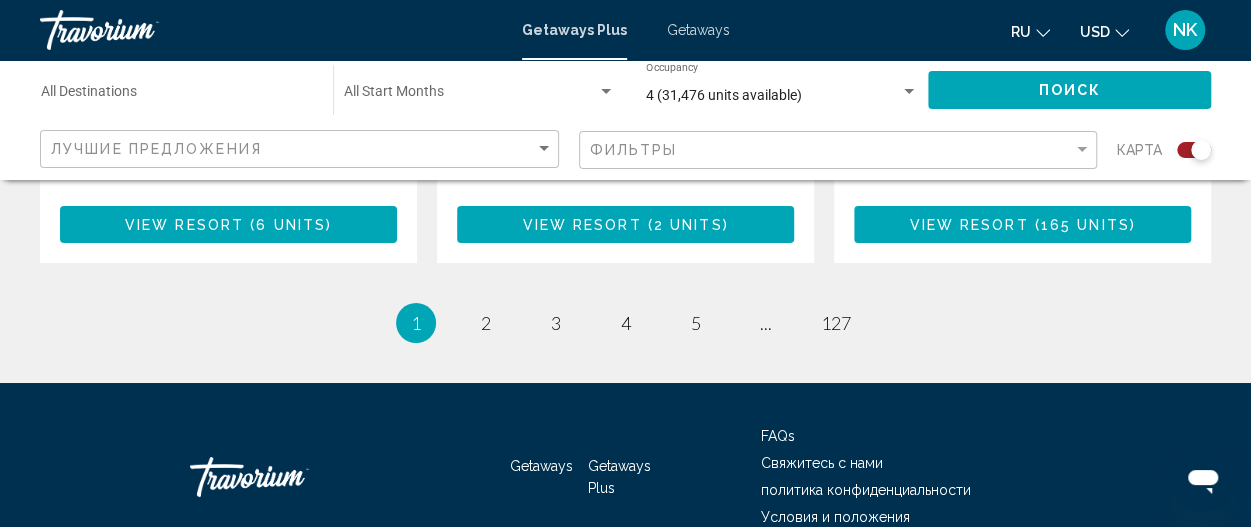 scroll, scrollTop: 3500, scrollLeft: 0, axis: vertical 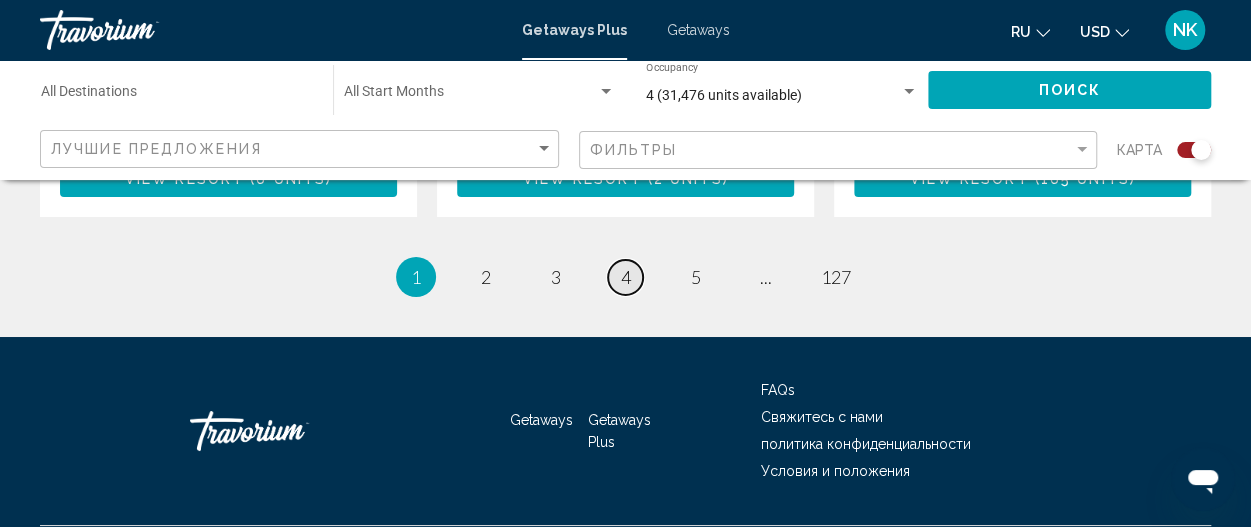 click on "4" at bounding box center [626, 277] 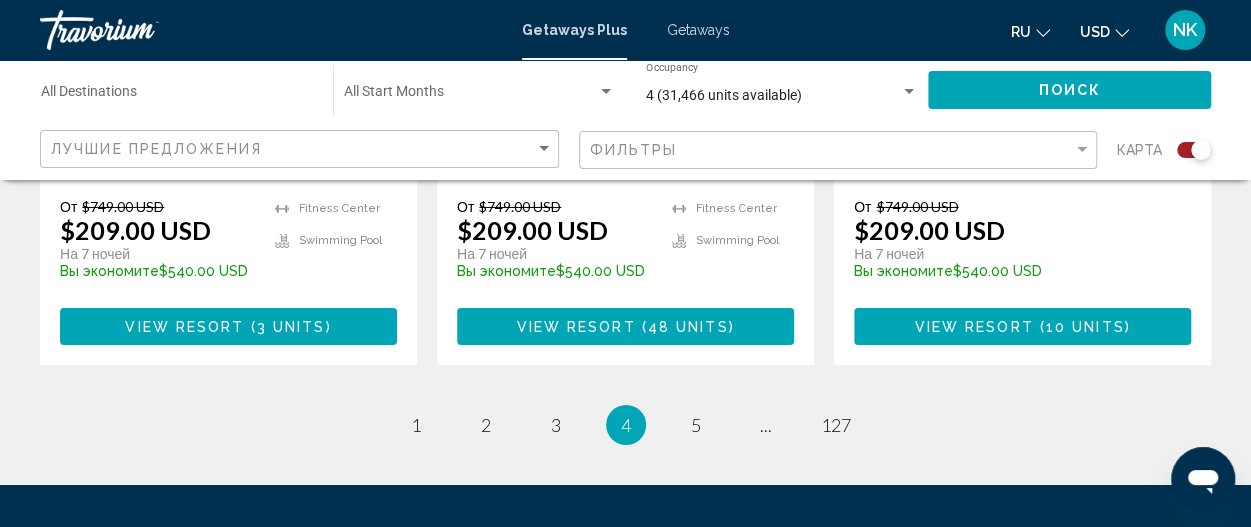 scroll, scrollTop: 3500, scrollLeft: 0, axis: vertical 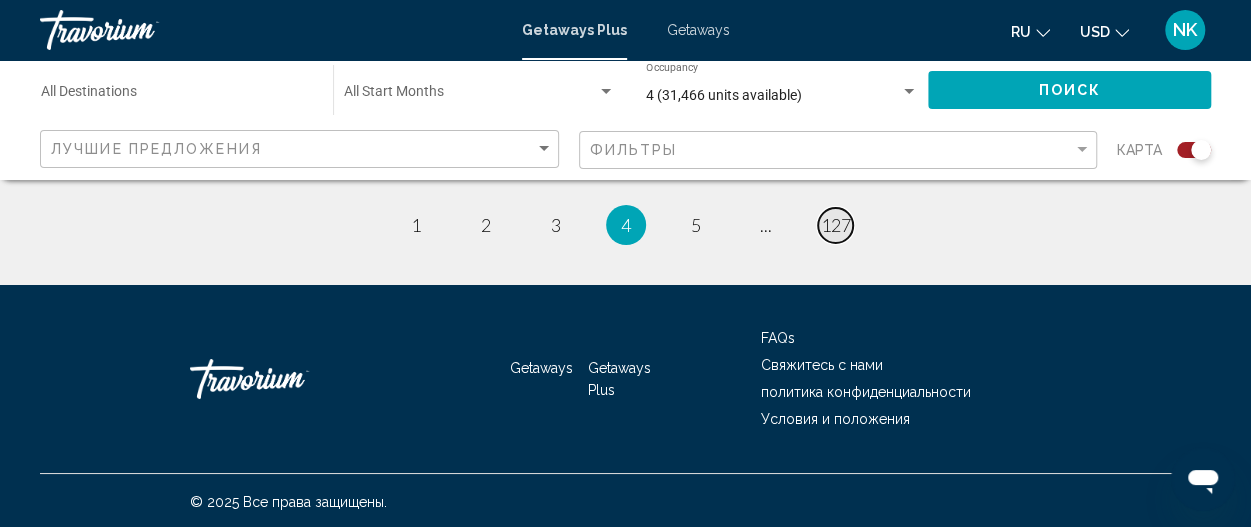 click on "127" at bounding box center [836, 225] 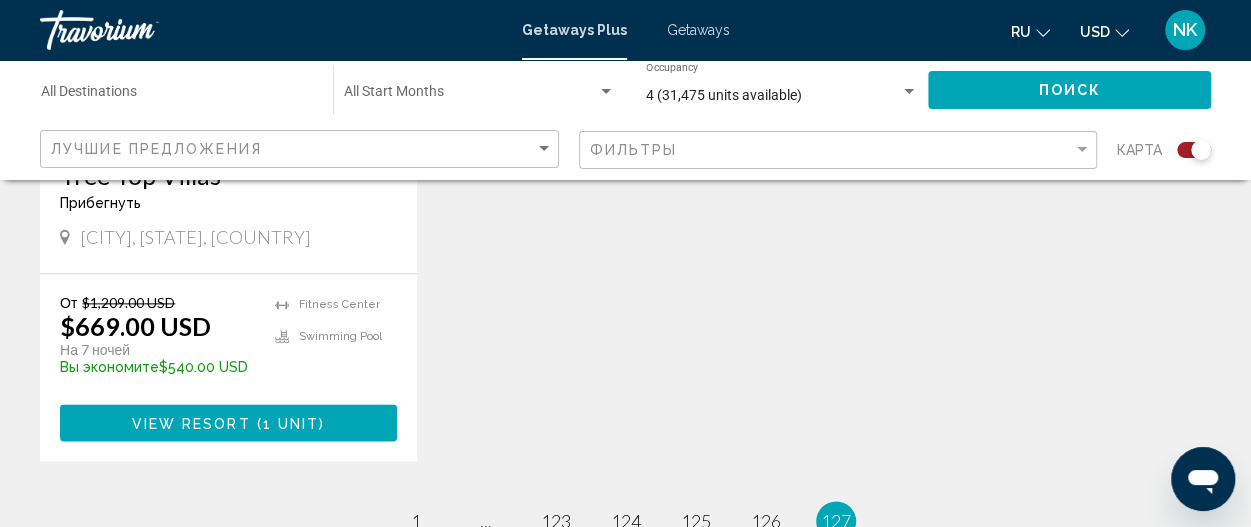 scroll, scrollTop: 1000, scrollLeft: 0, axis: vertical 